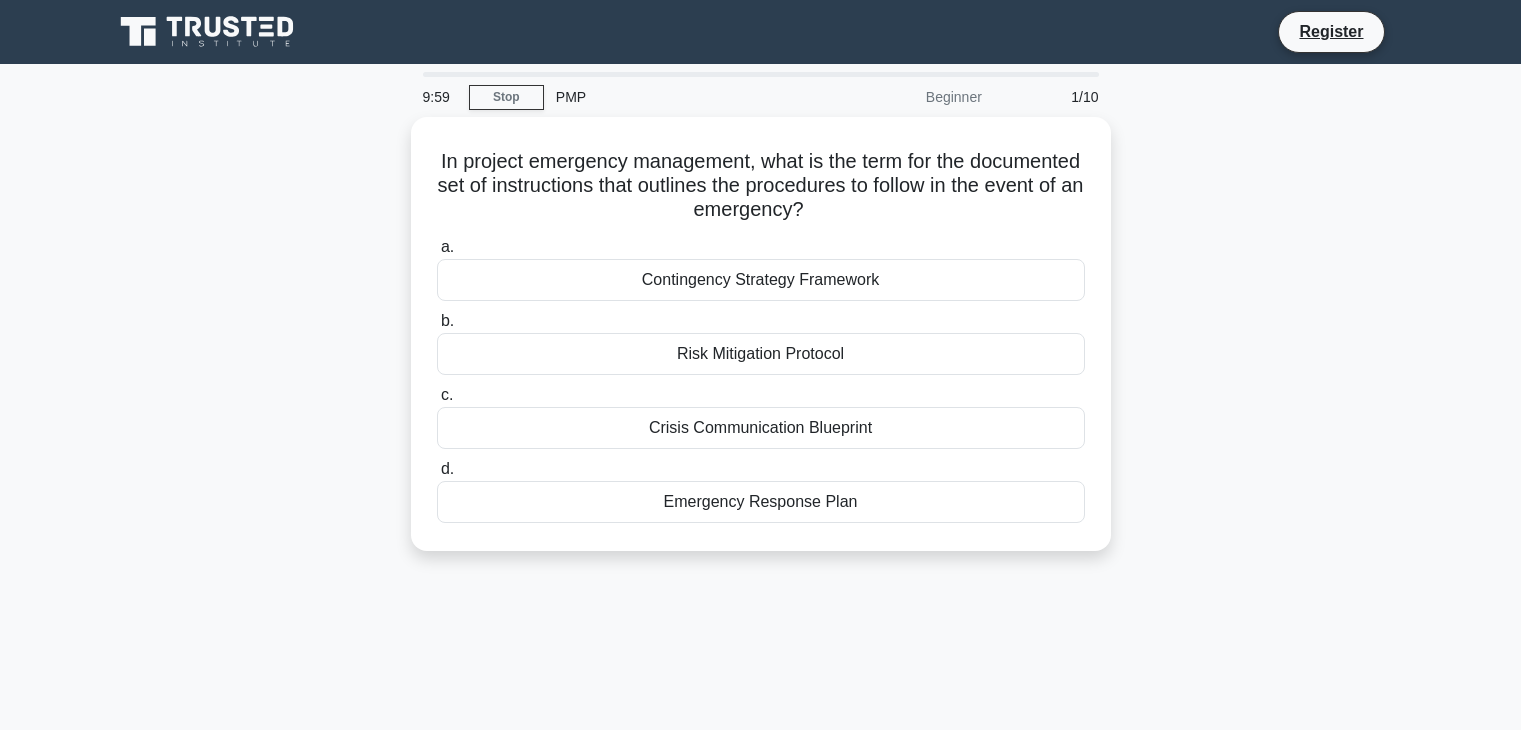 scroll, scrollTop: 0, scrollLeft: 0, axis: both 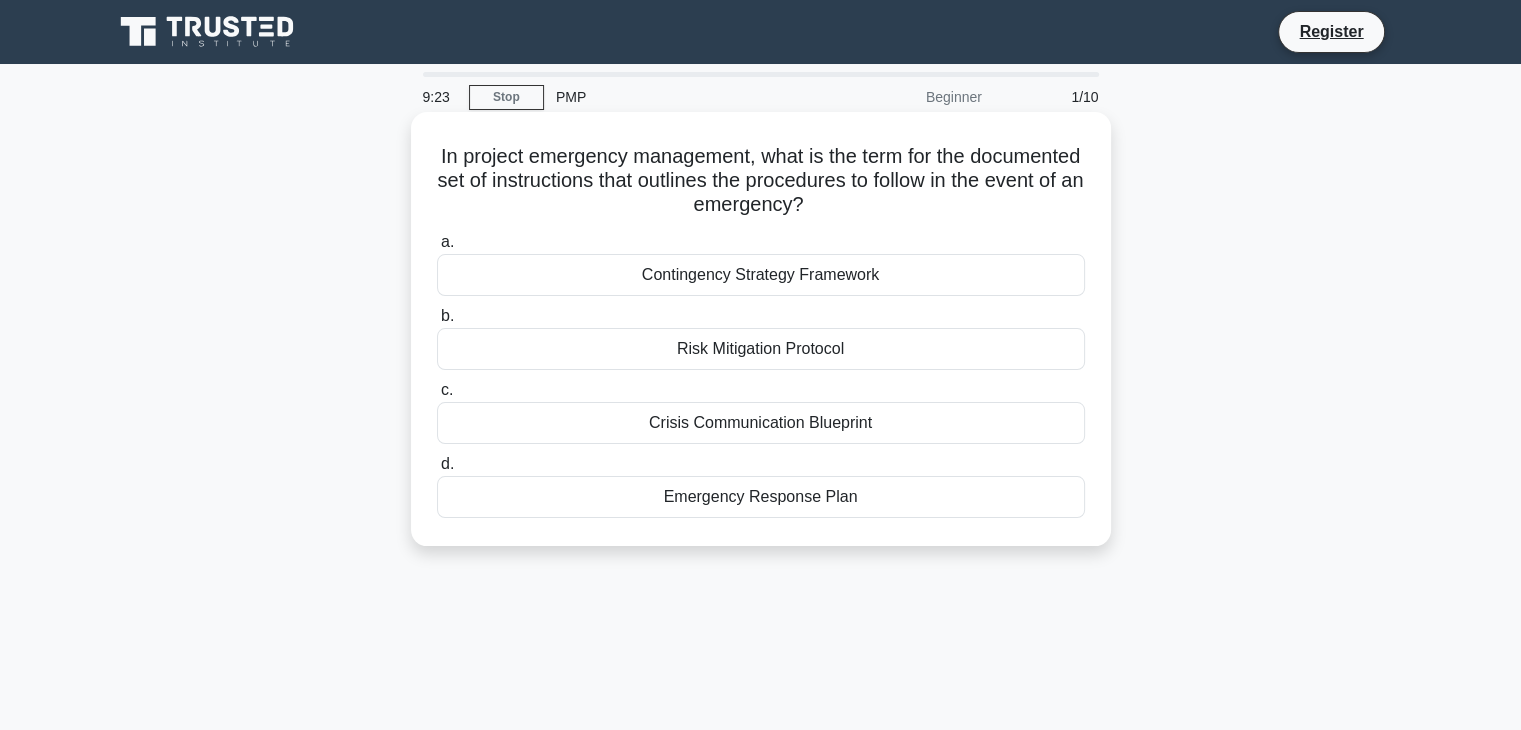 click on "Risk Mitigation Protocol" at bounding box center [761, 349] 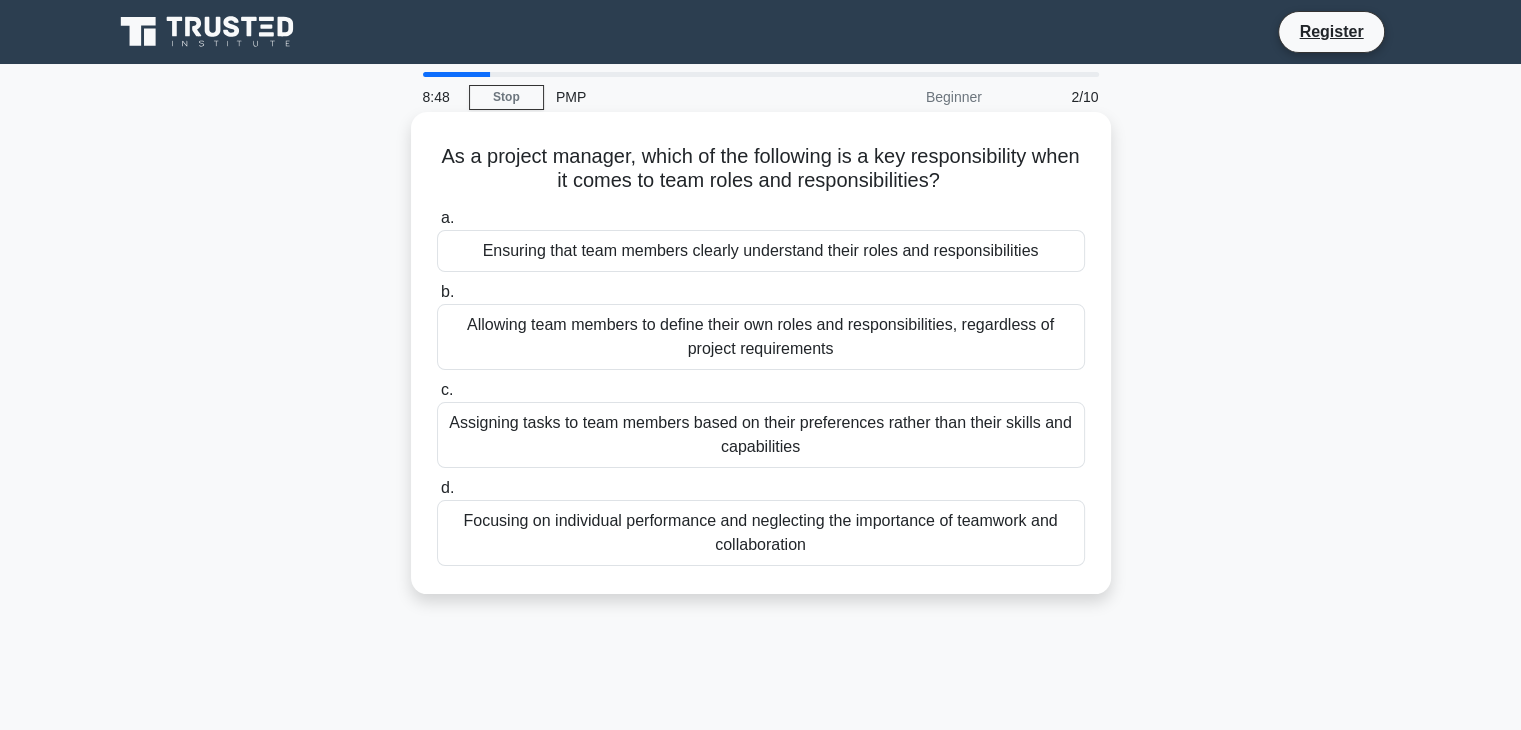 click on "Ensuring that team members clearly understand their roles and responsibilities" at bounding box center [761, 251] 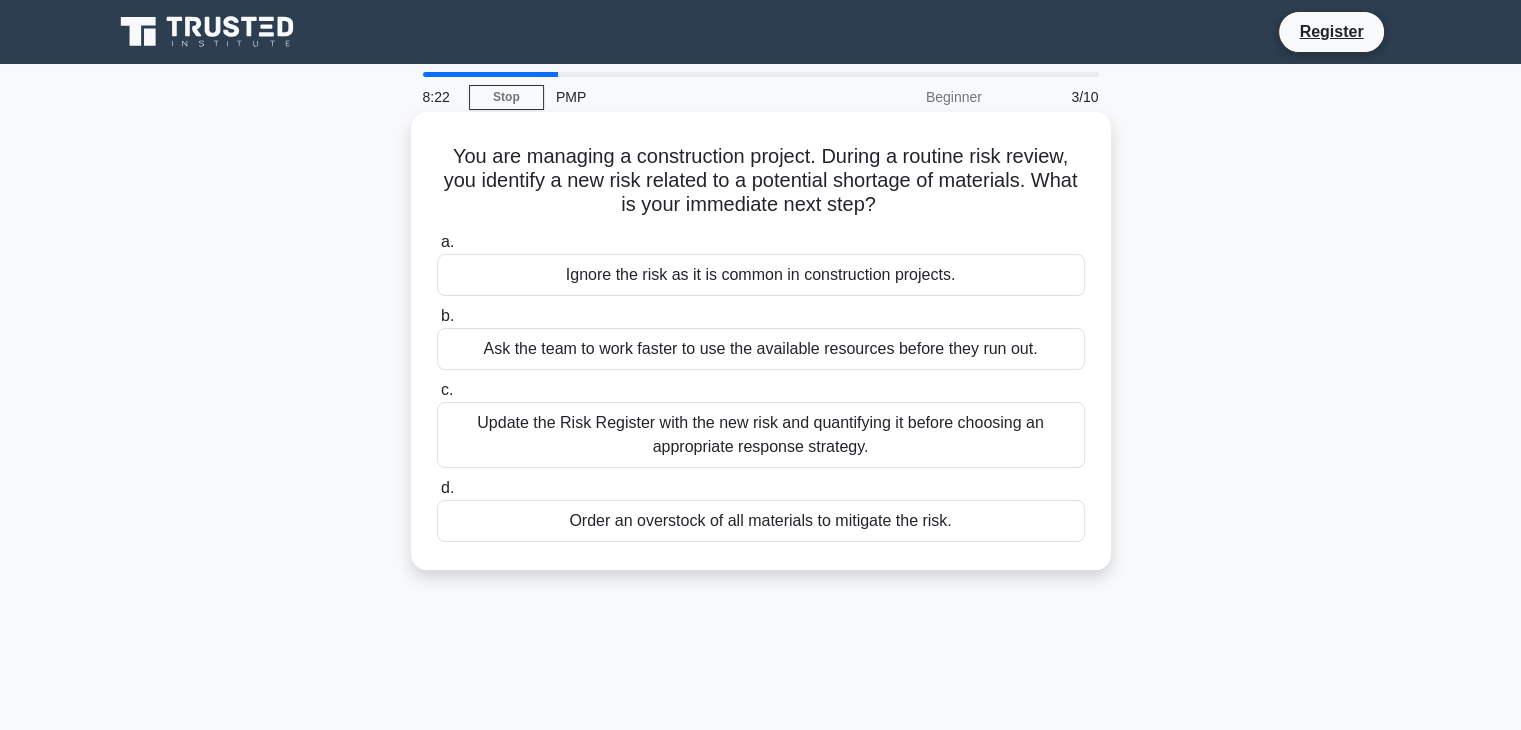 click on "Update the Risk Register with the new risk and quantifying it before choosing an appropriate response strategy." at bounding box center [761, 435] 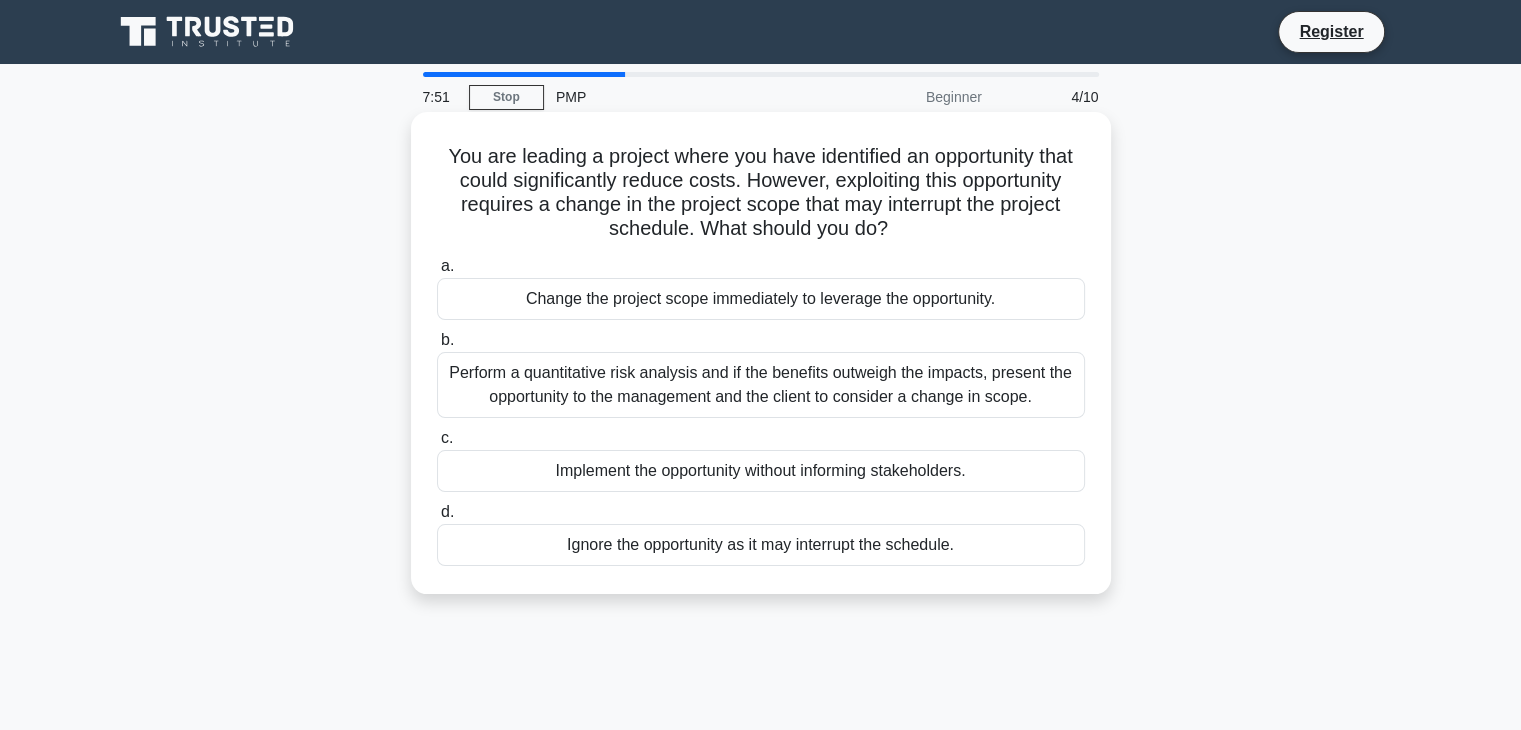 click on "Perform a quantitative risk analysis and if the benefits outweigh the impacts, present the opportunity to the management and the client to consider a change in scope." at bounding box center [761, 385] 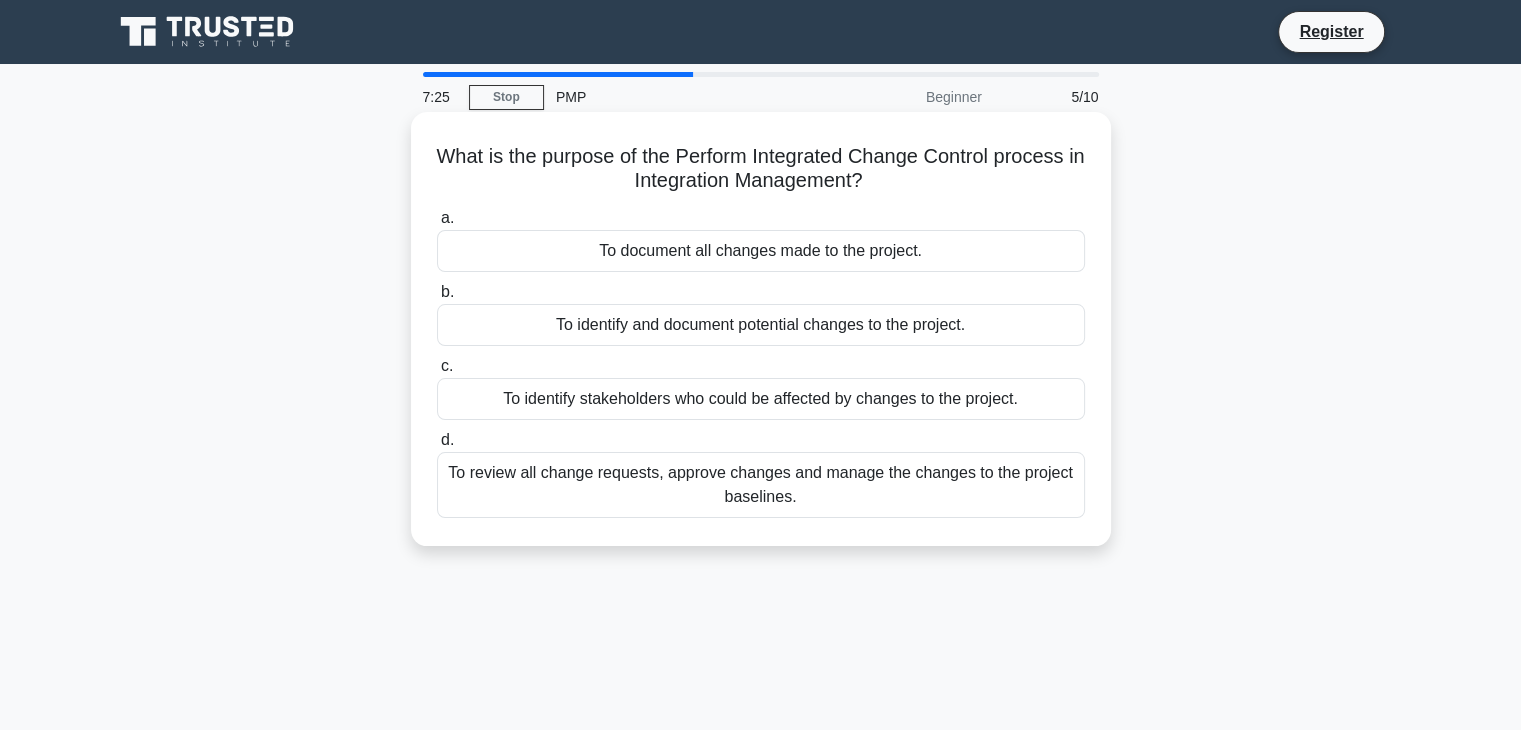 click on "To review all change requests, approve changes and manage the changes to the project baselines." at bounding box center (761, 485) 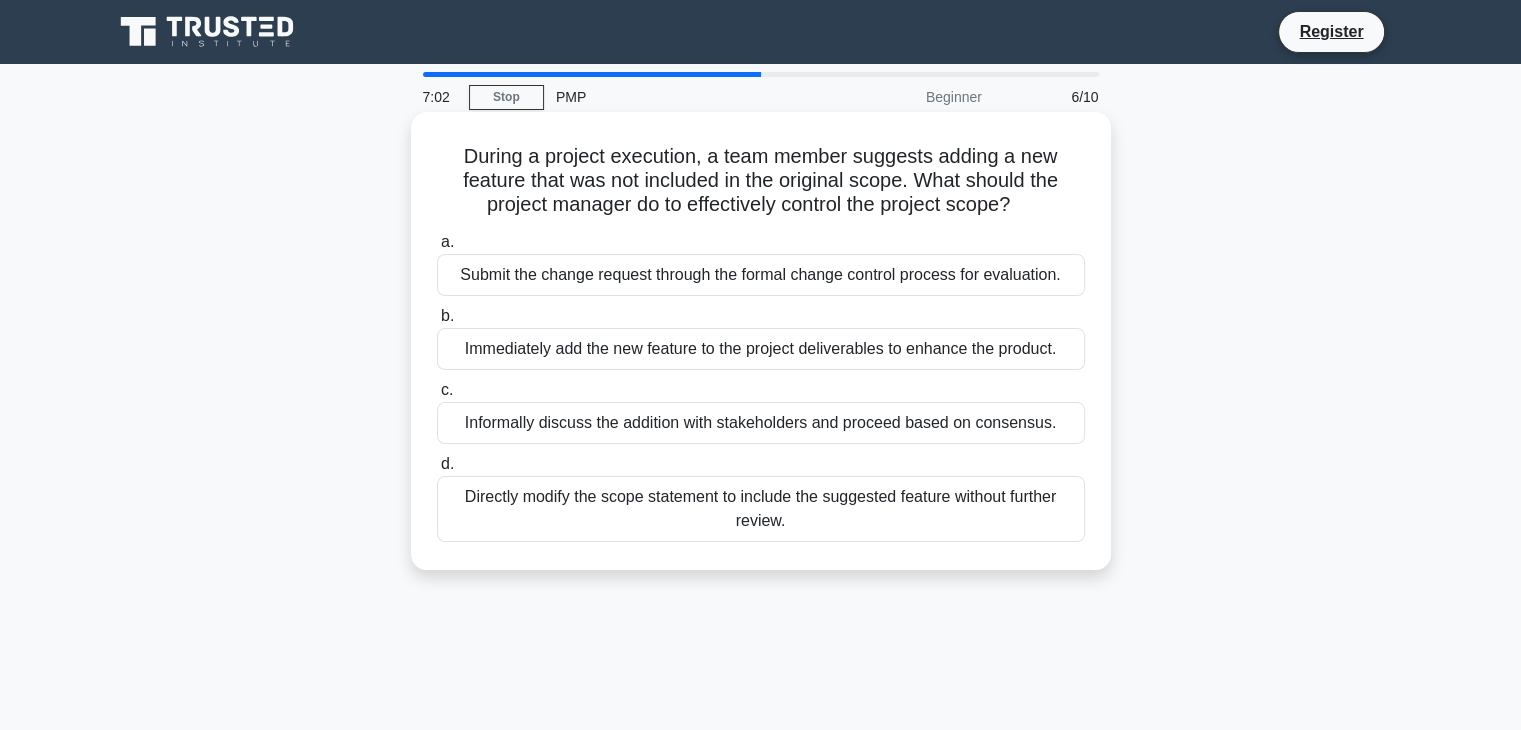 click on "Submit the change request through the formal change control process for evaluation." at bounding box center (761, 275) 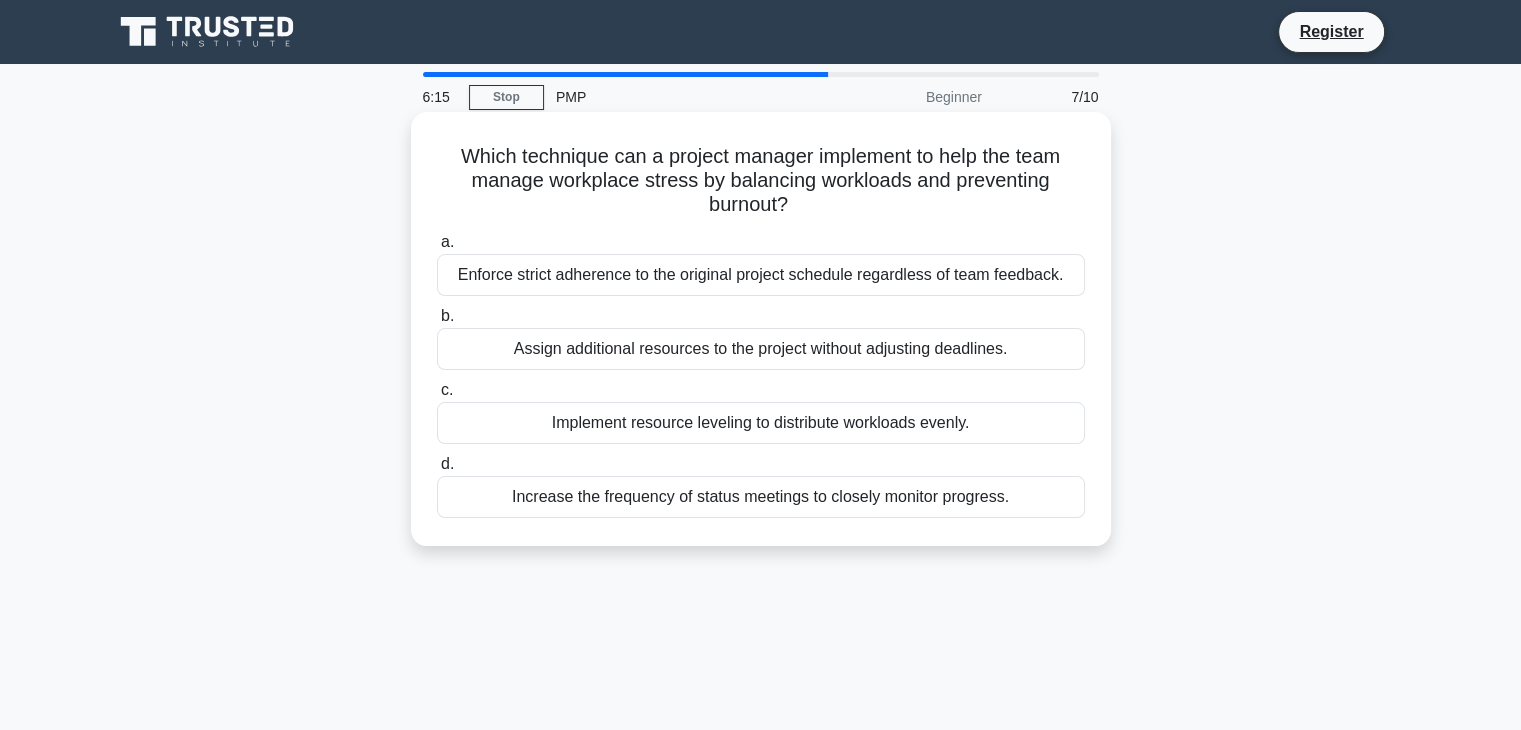 click on "Implement resource leveling to distribute workloads evenly." at bounding box center (761, 423) 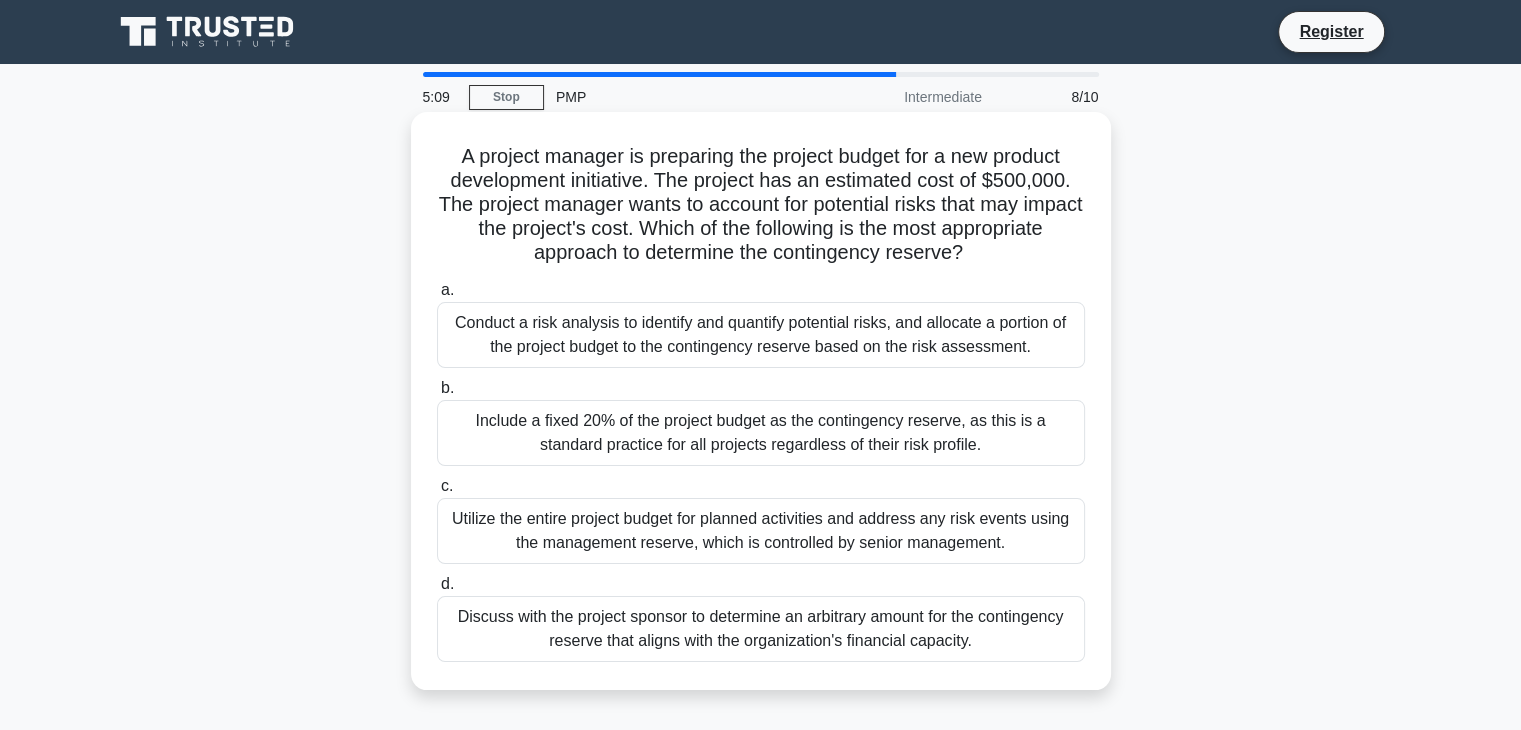 click on "Conduct a risk analysis to identify and quantify potential risks, and allocate a portion of the project budget to the contingency reserve based on the risk assessment." at bounding box center [761, 335] 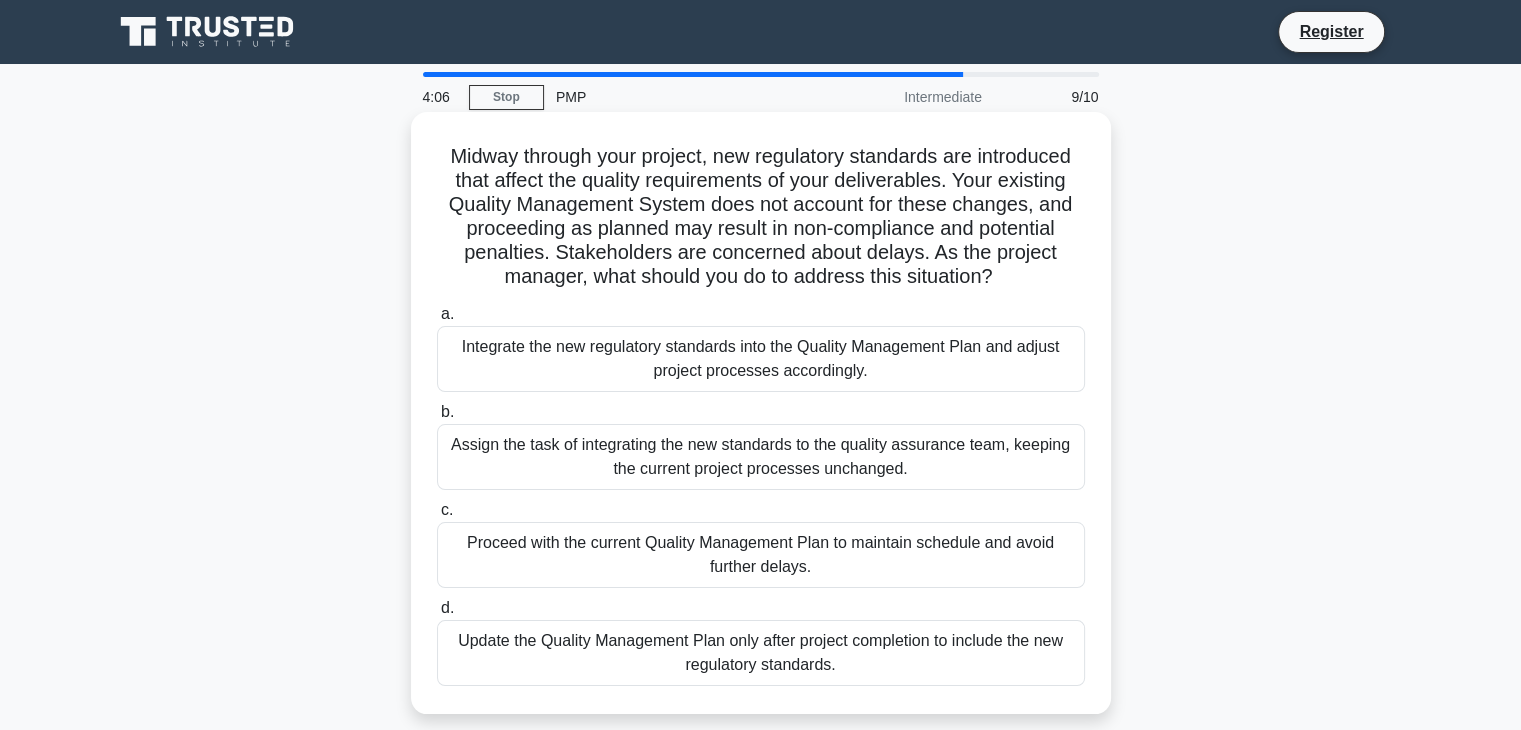 click on "Assign the task of integrating the new standards to the quality assurance team, keeping the current project processes unchanged." at bounding box center (761, 457) 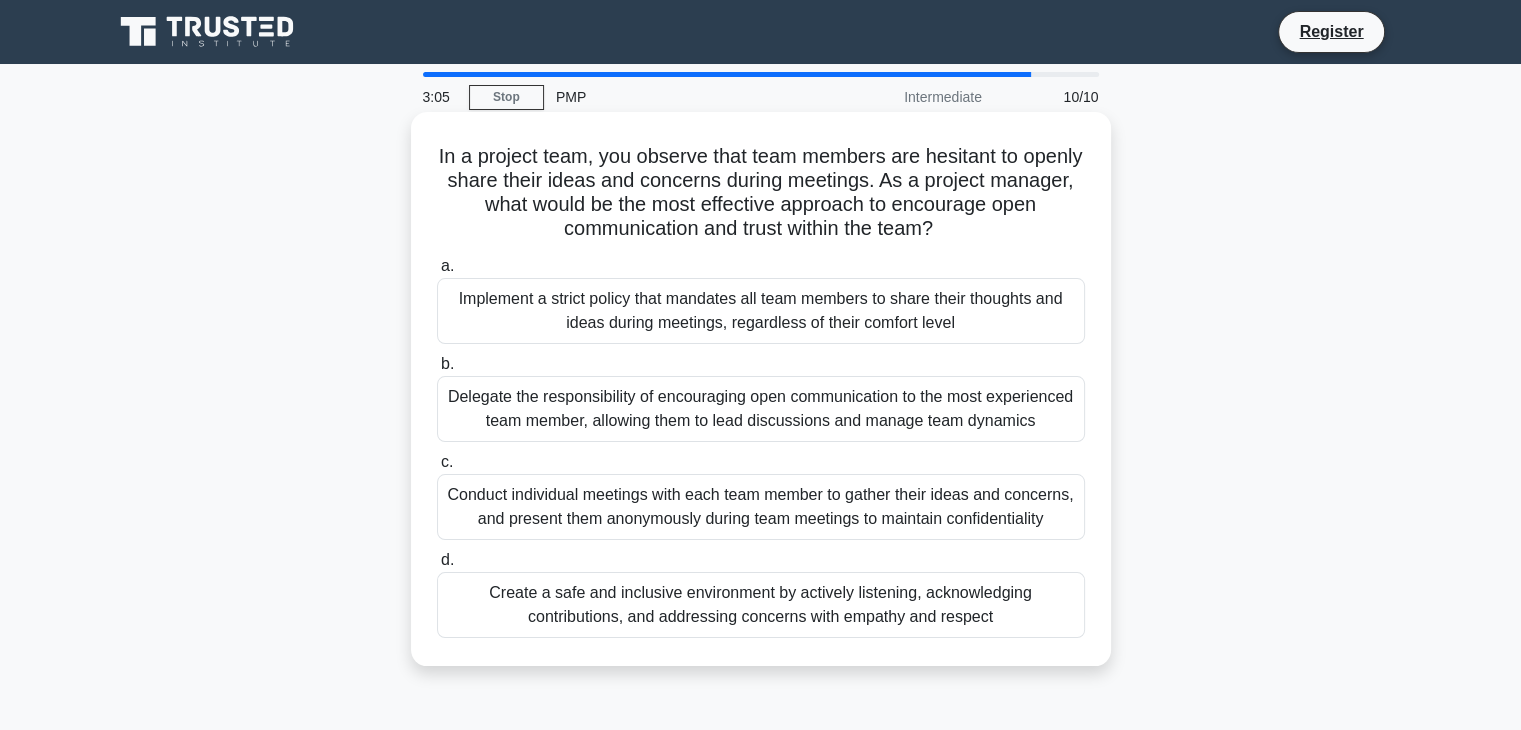 click on "Create a safe and inclusive environment by actively listening, acknowledging contributions, and addressing concerns with empathy and respect" at bounding box center [761, 605] 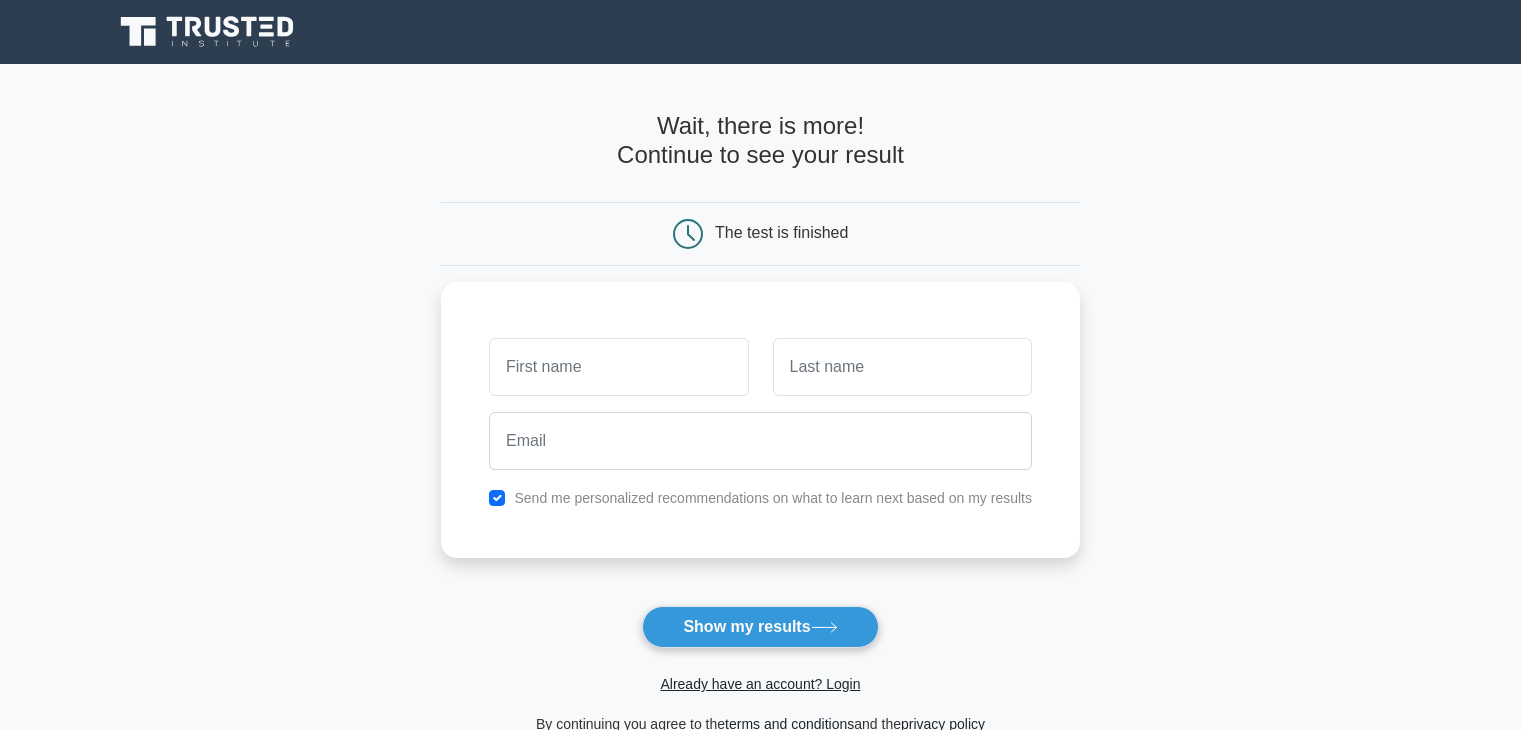 scroll, scrollTop: 0, scrollLeft: 0, axis: both 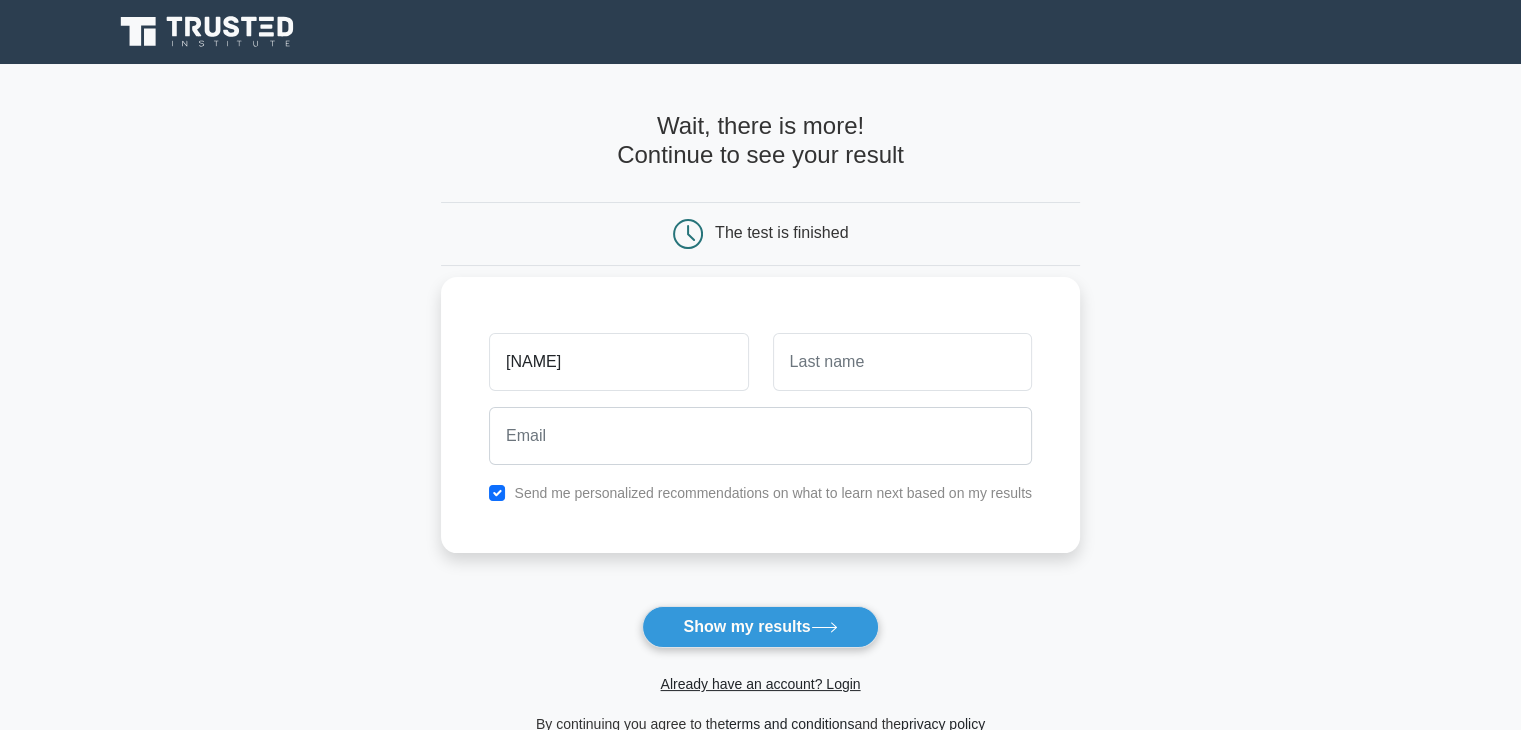 type on "[NAME]" 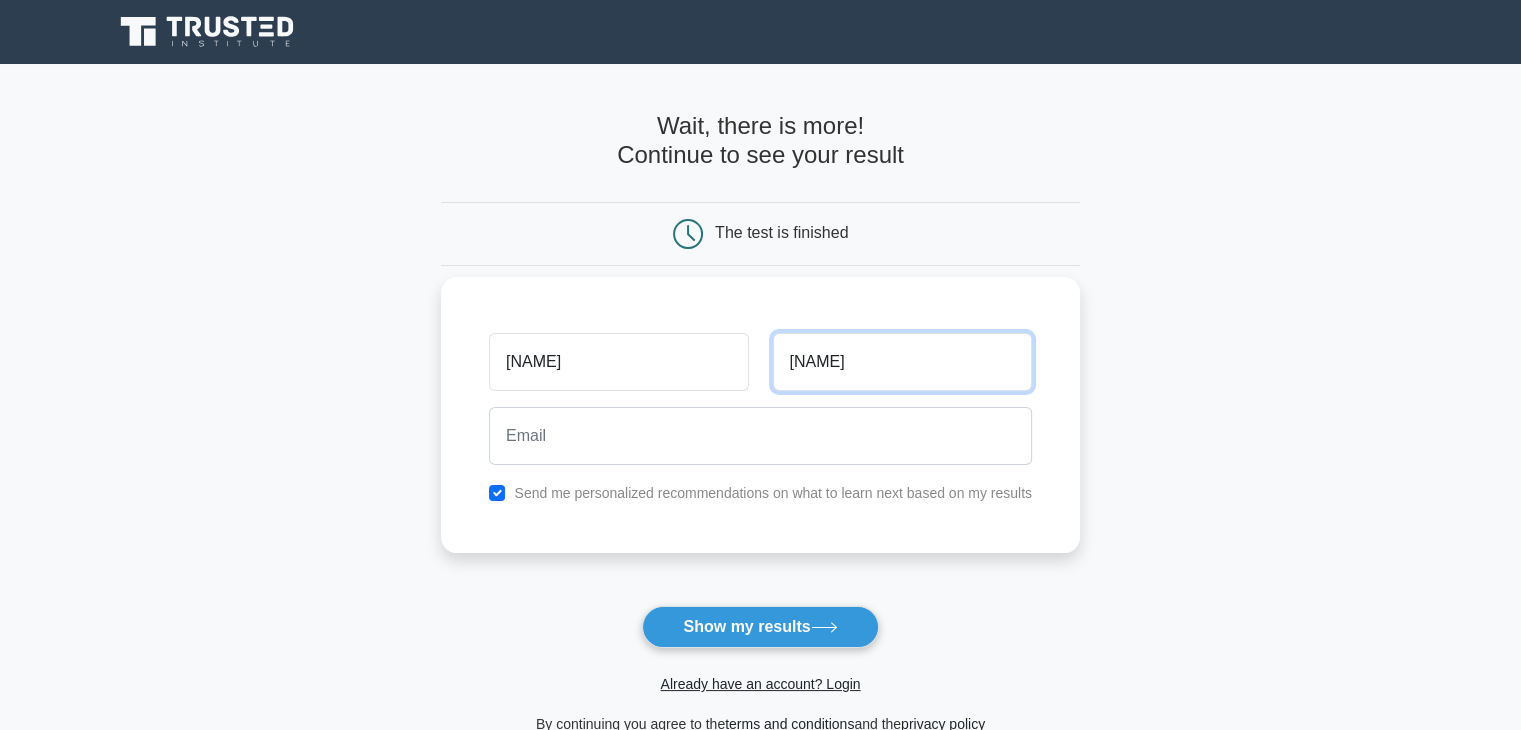 type on "Gopala" 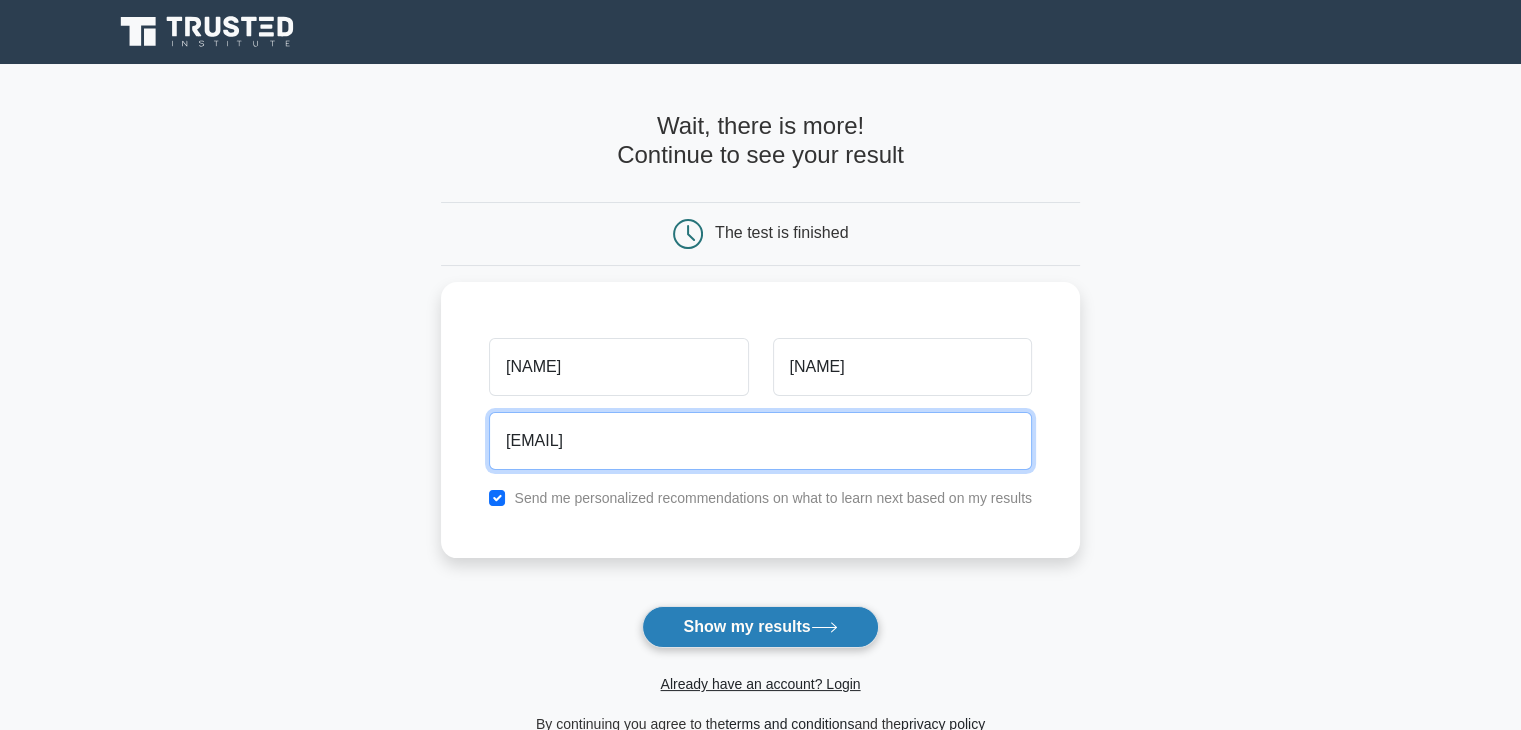 type on "pranam1008@gmail.com" 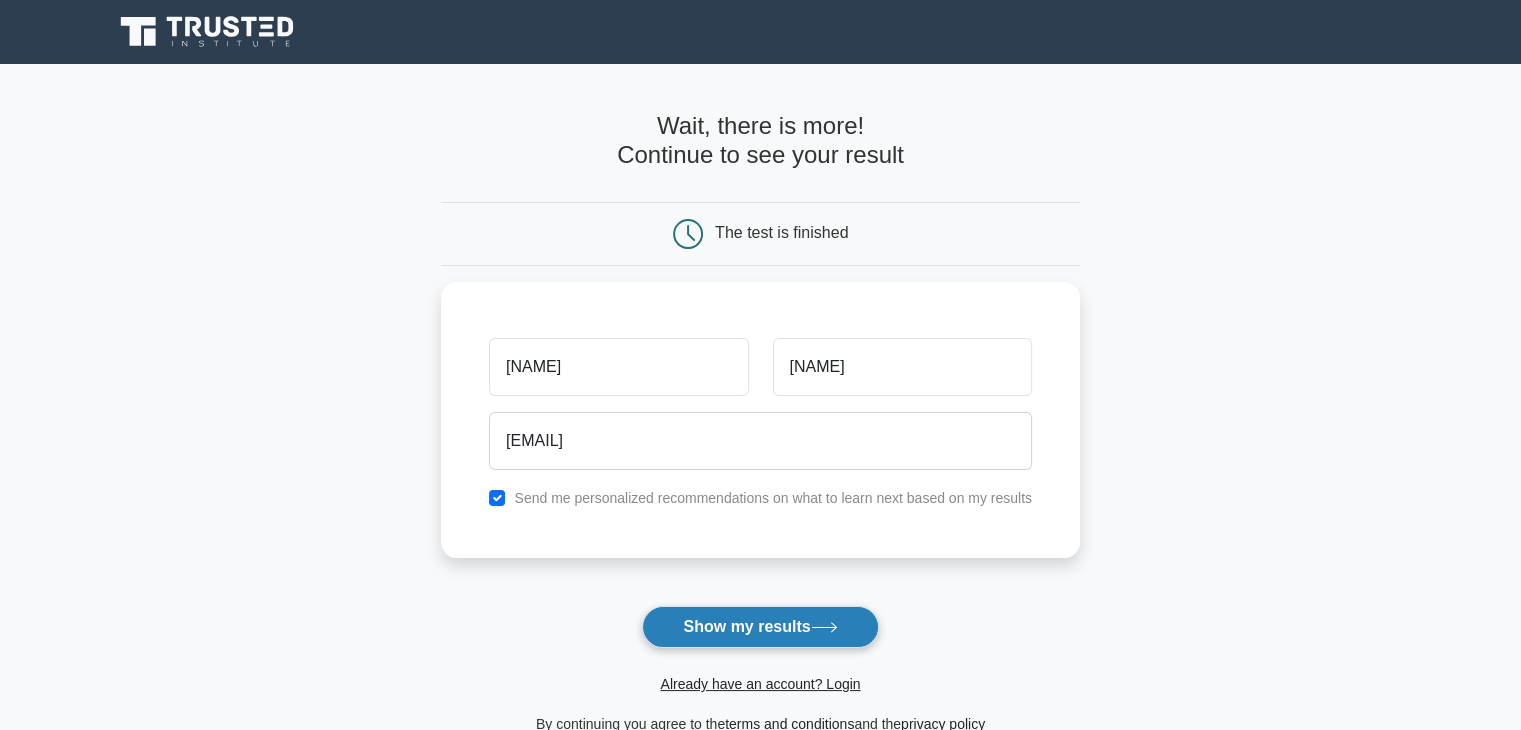 click on "Show my results" at bounding box center [760, 627] 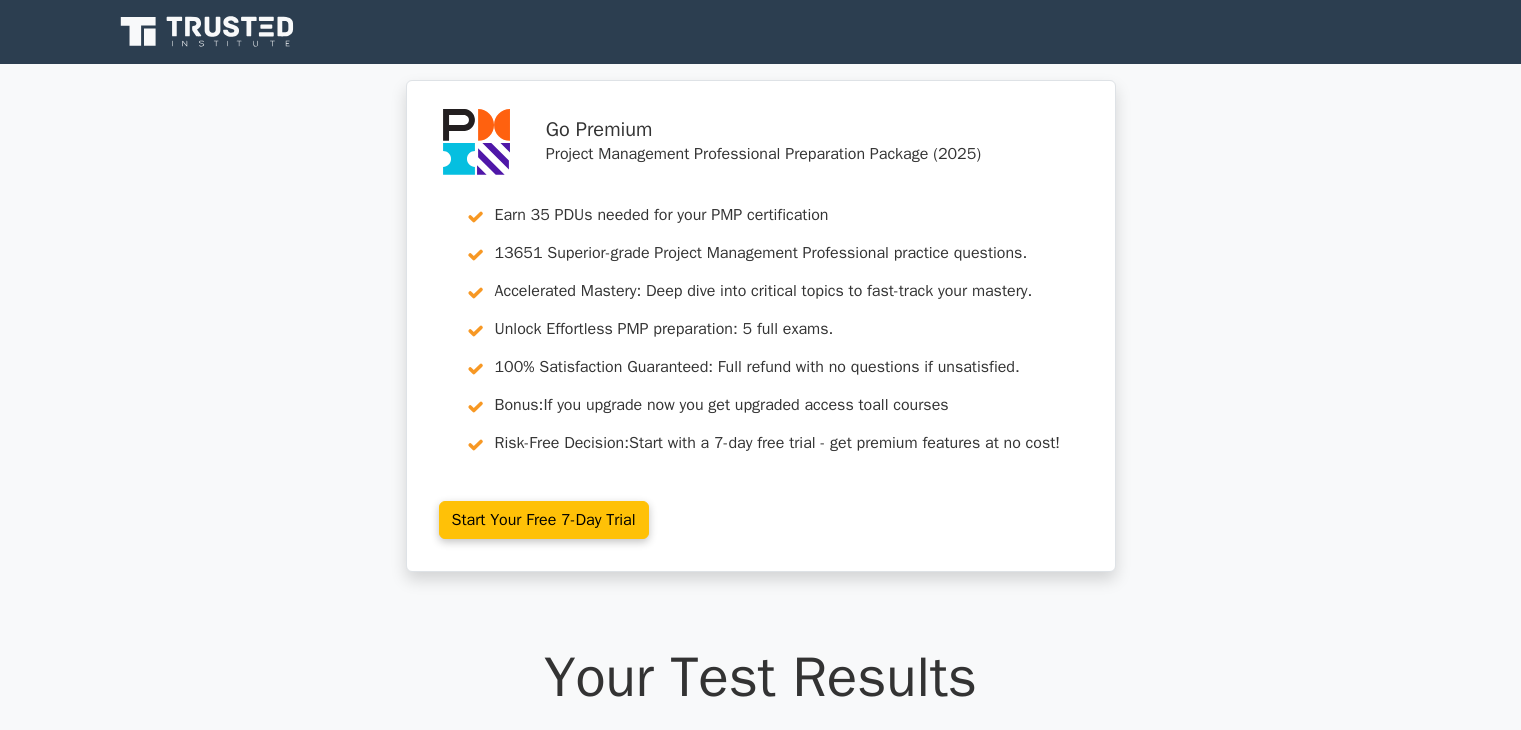 scroll, scrollTop: 0, scrollLeft: 0, axis: both 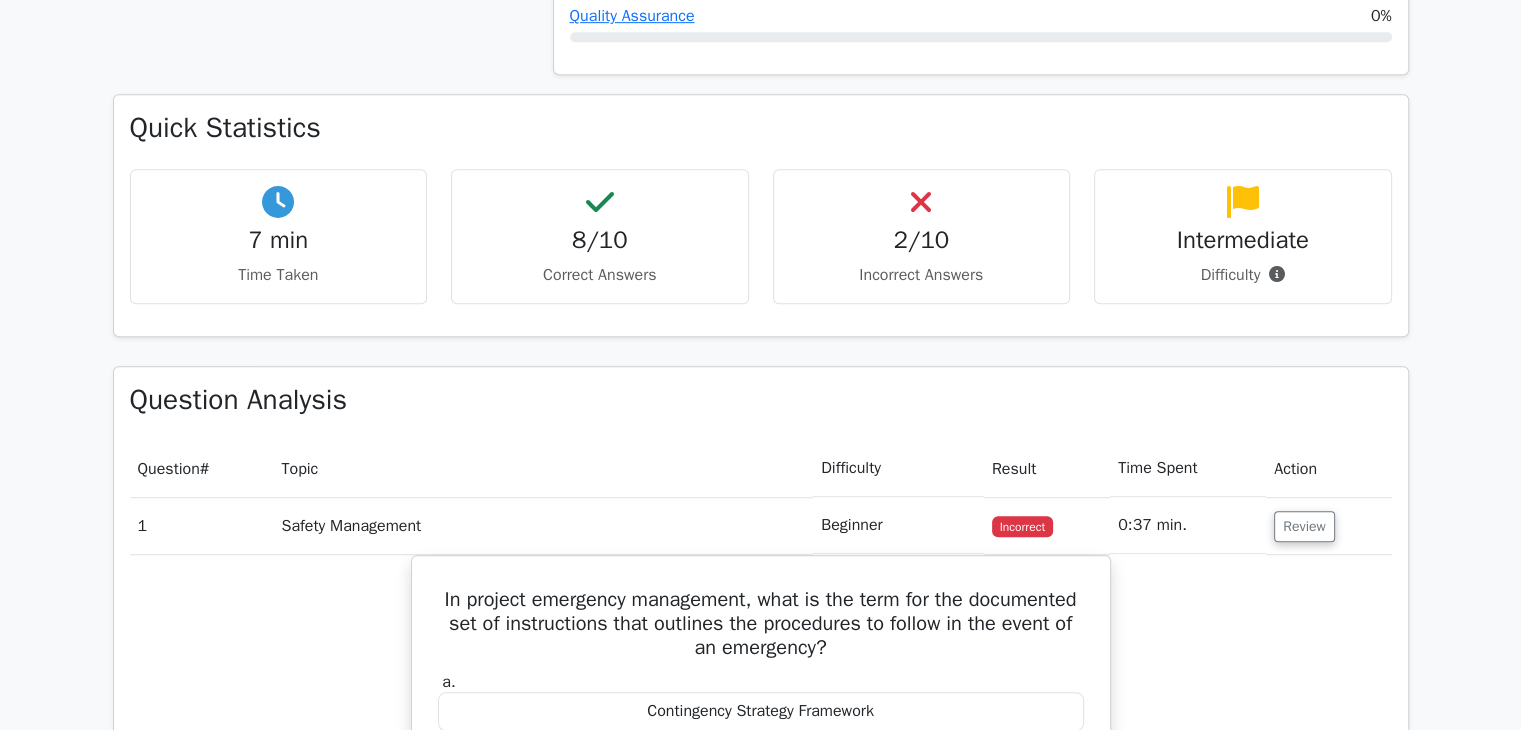 click on "2/10
Incorrect Answers" at bounding box center [922, 236] 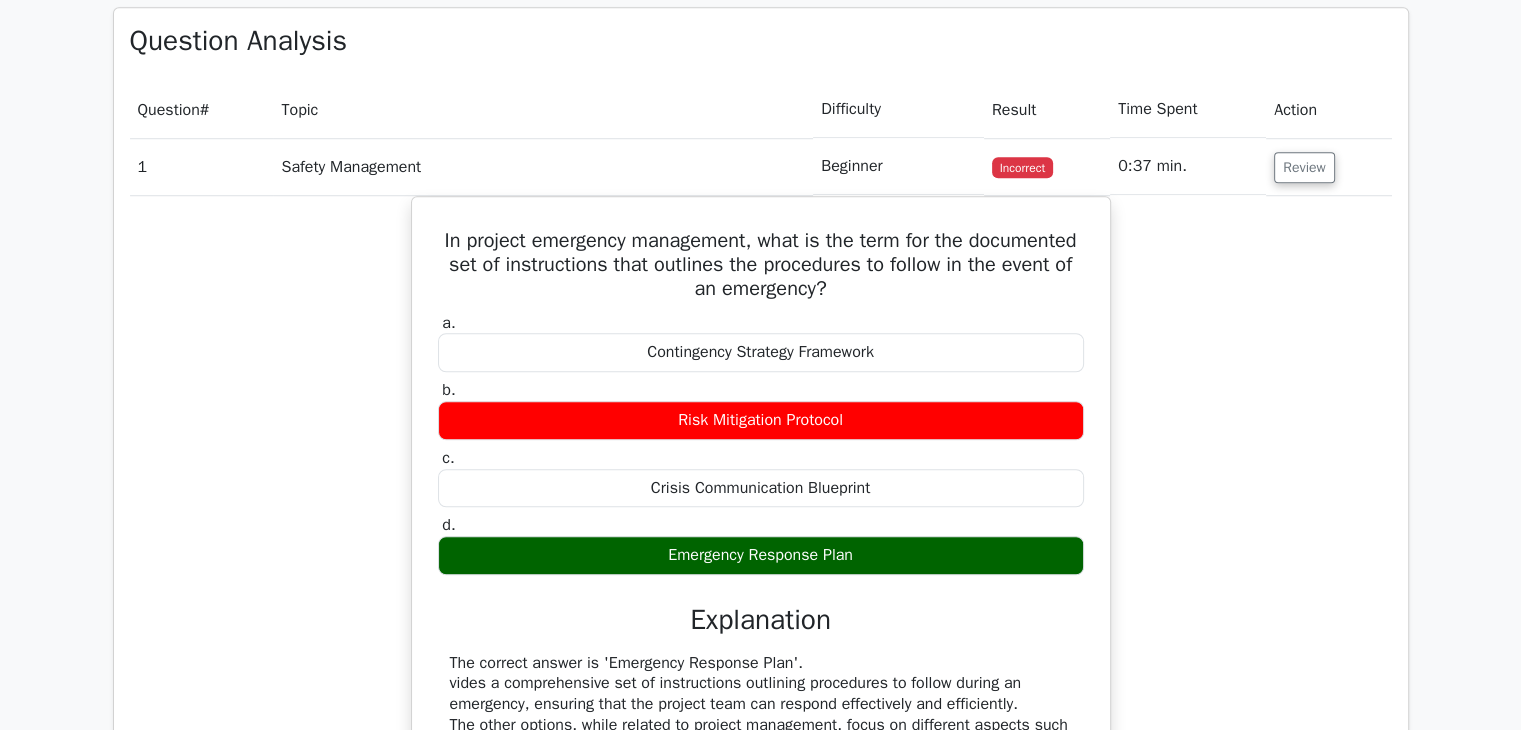 scroll, scrollTop: 1600, scrollLeft: 0, axis: vertical 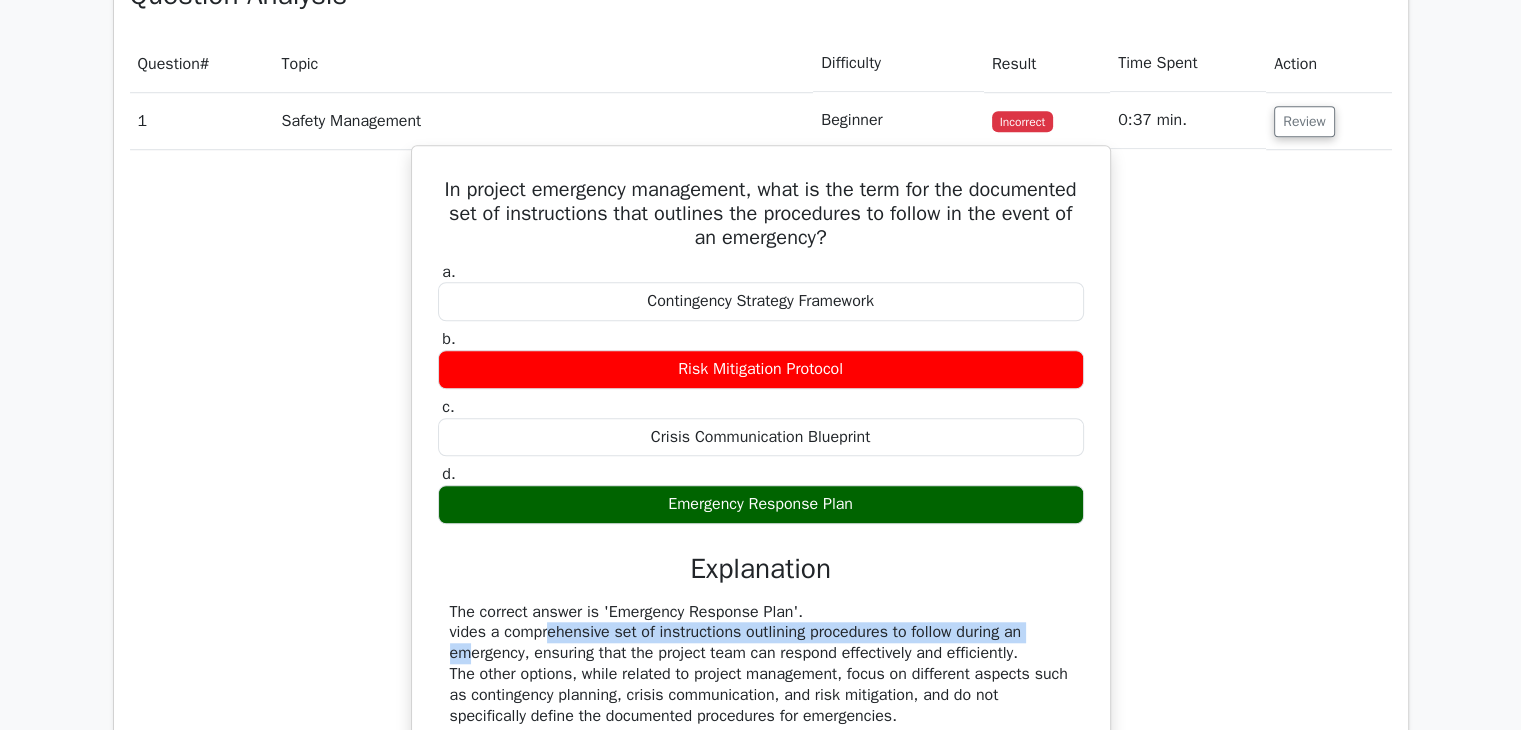 drag, startPoint x: 538, startPoint y: 637, endPoint x: 1050, endPoint y: 633, distance: 512.0156 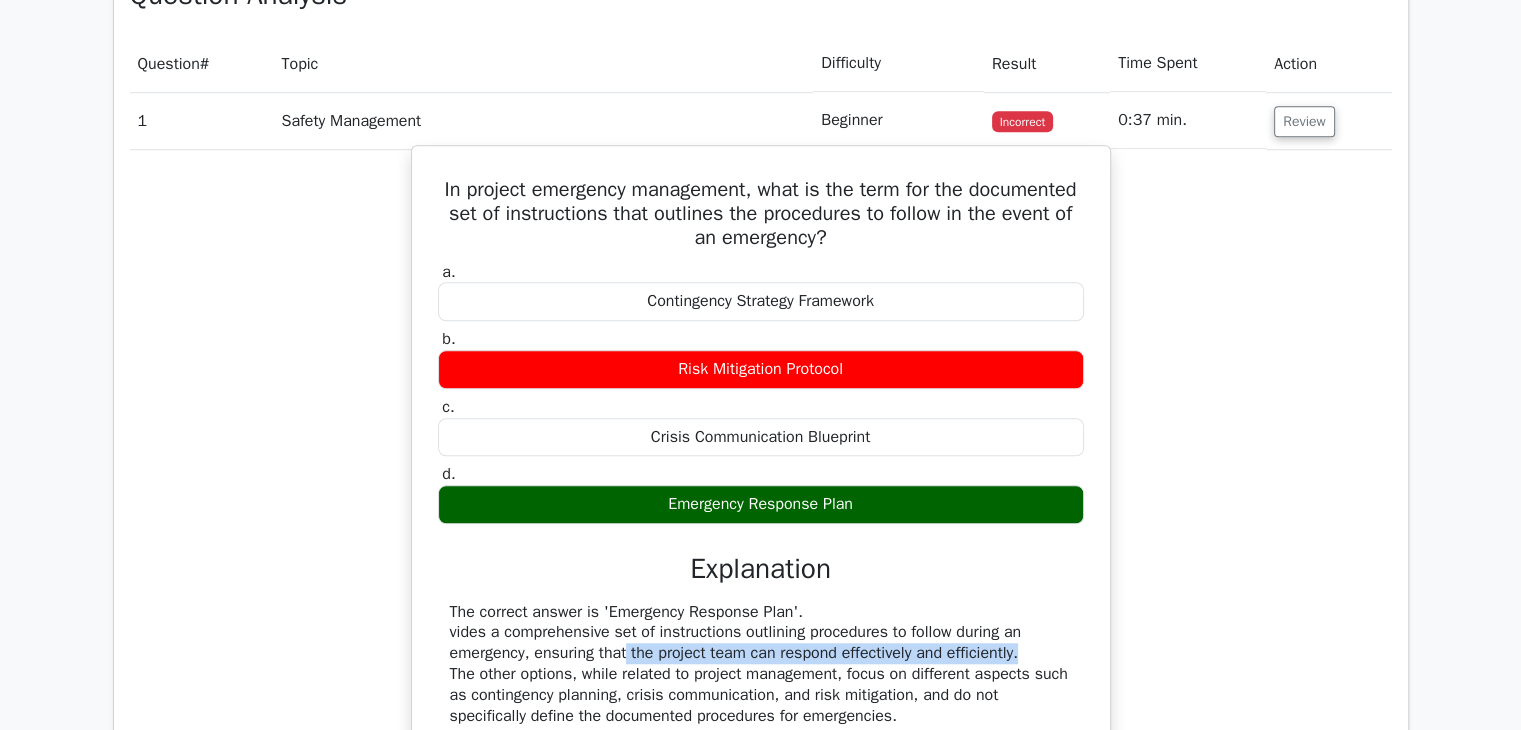 drag, startPoint x: 609, startPoint y: 650, endPoint x: 946, endPoint y: 662, distance: 337.2136 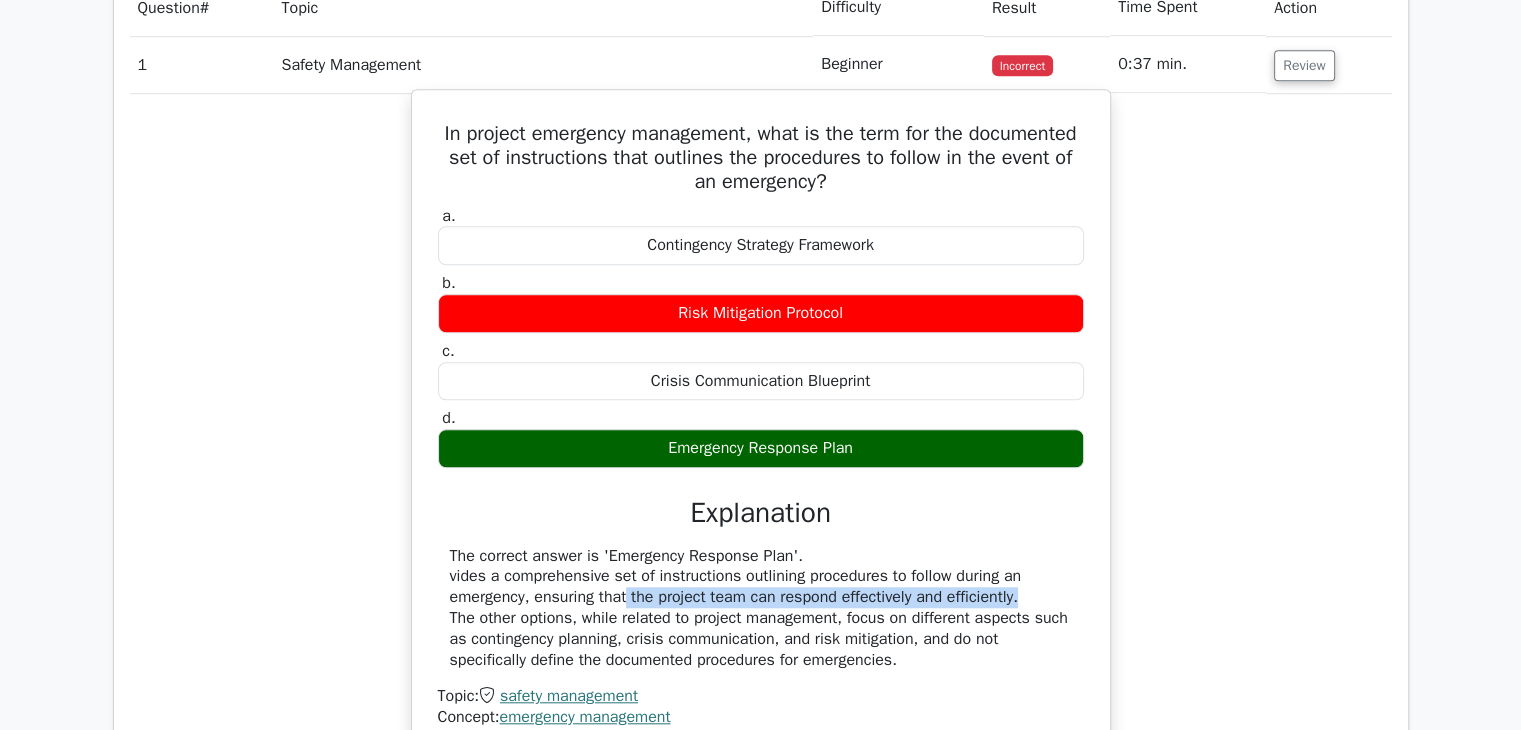 scroll, scrollTop: 1800, scrollLeft: 0, axis: vertical 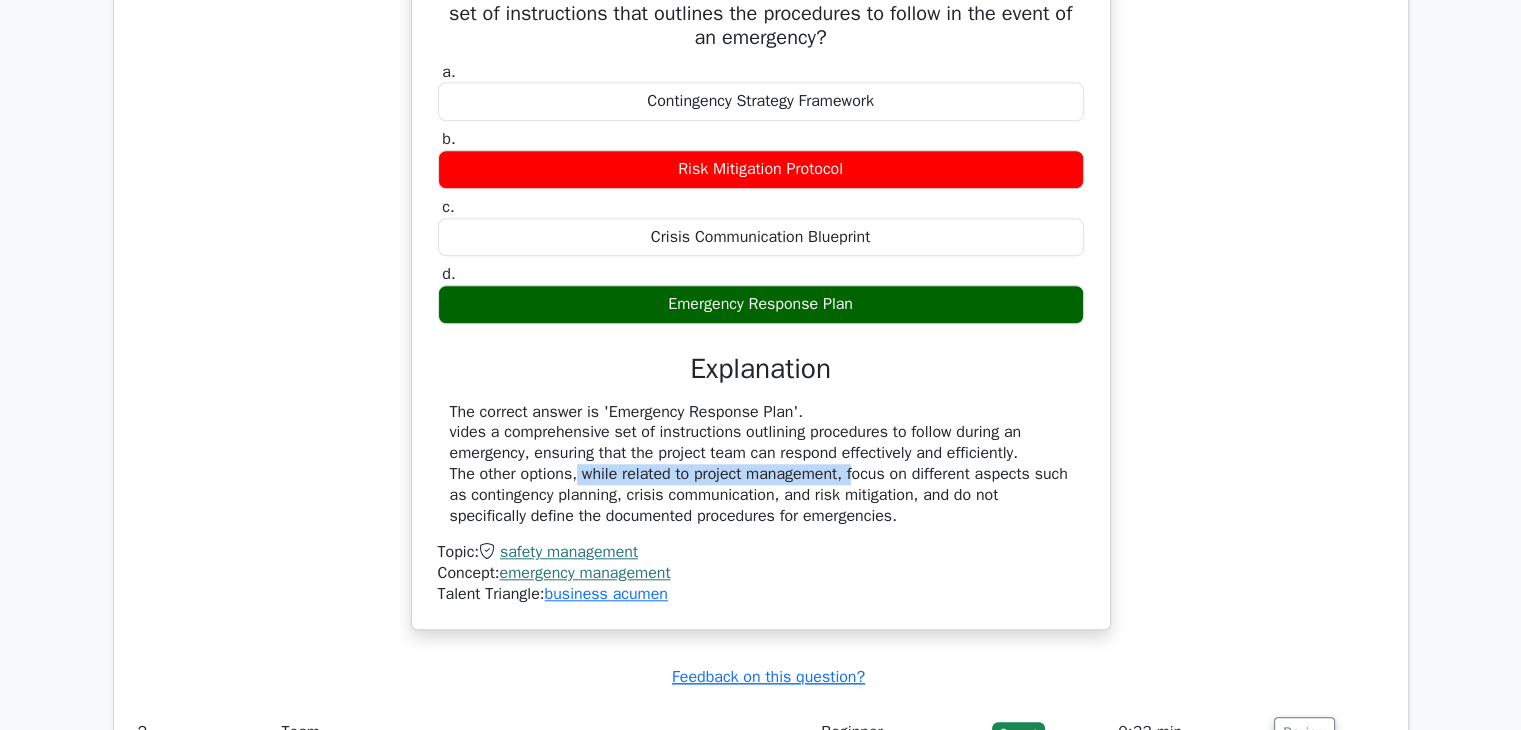 drag, startPoint x: 579, startPoint y: 496, endPoint x: 856, endPoint y: 496, distance: 277 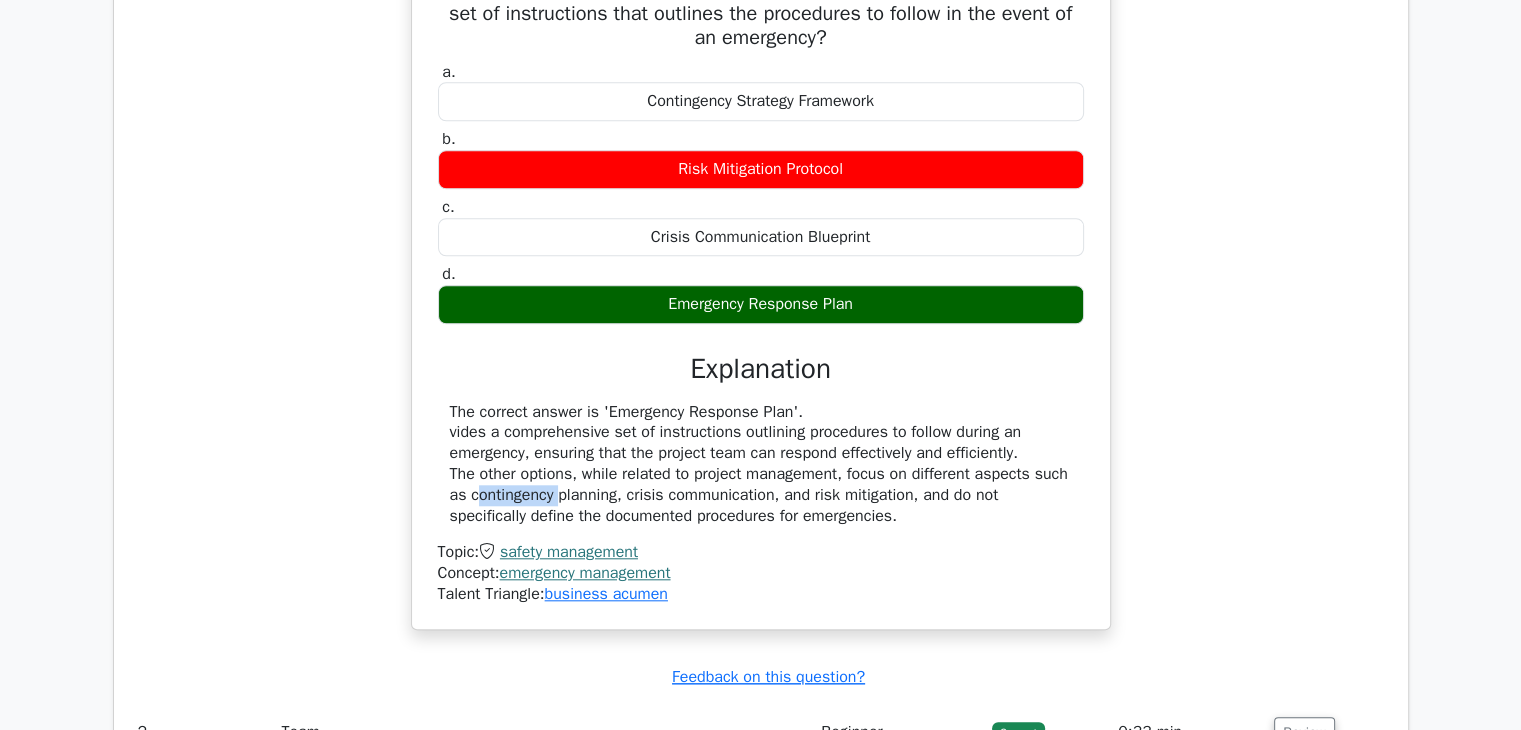 drag, startPoint x: 478, startPoint y: 513, endPoint x: 571, endPoint y: 514, distance: 93.00538 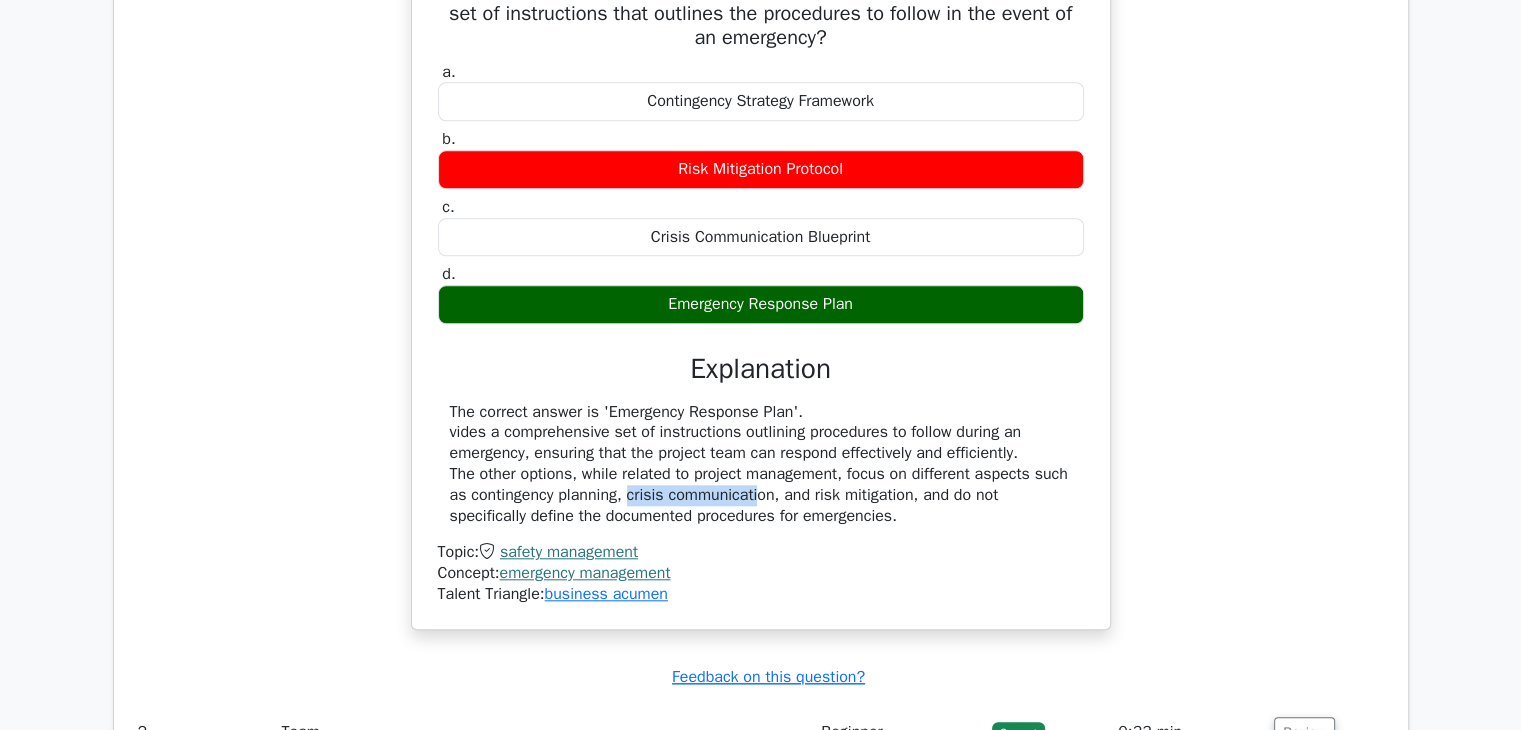 drag, startPoint x: 631, startPoint y: 517, endPoint x: 761, endPoint y: 509, distance: 130.24593 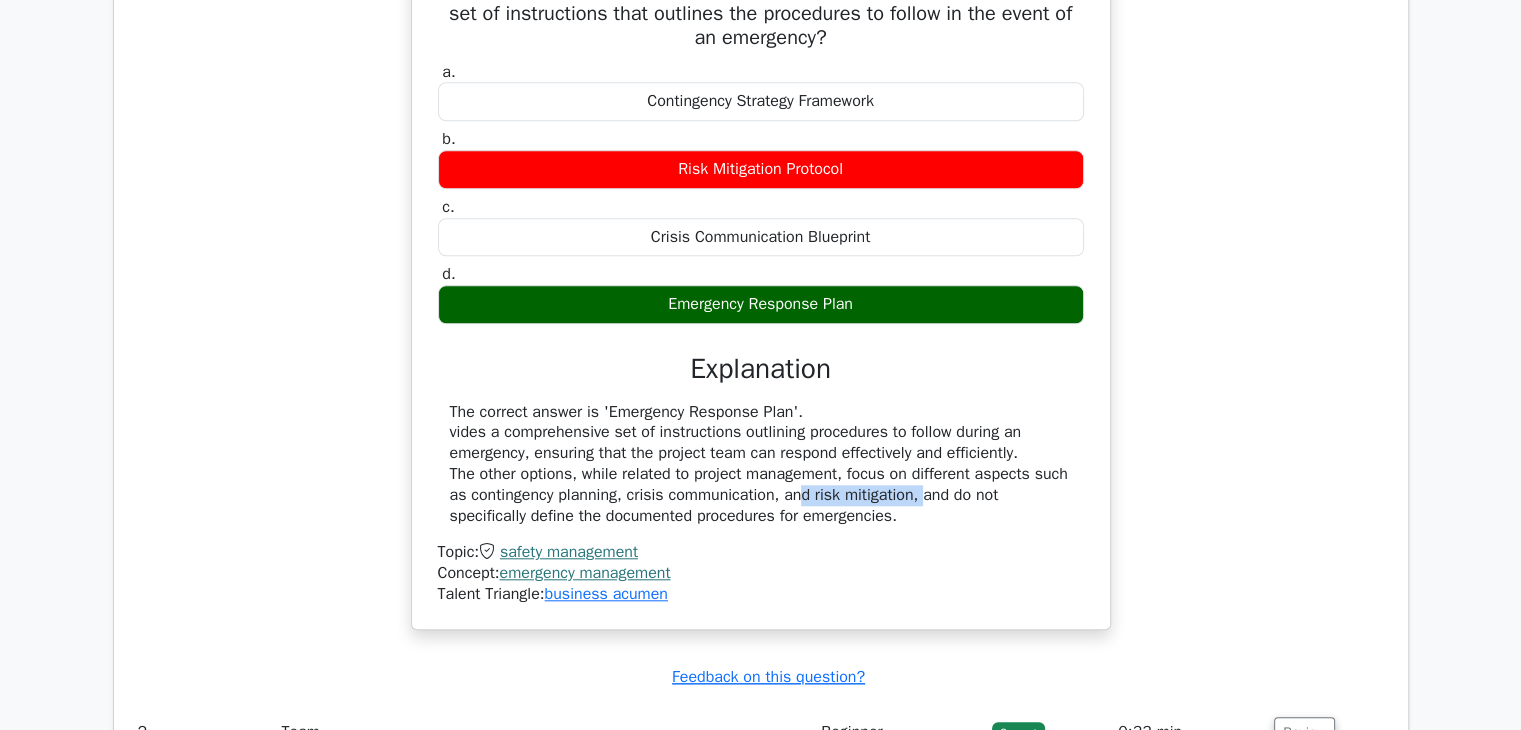 drag, startPoint x: 812, startPoint y: 511, endPoint x: 926, endPoint y: 510, distance: 114.00439 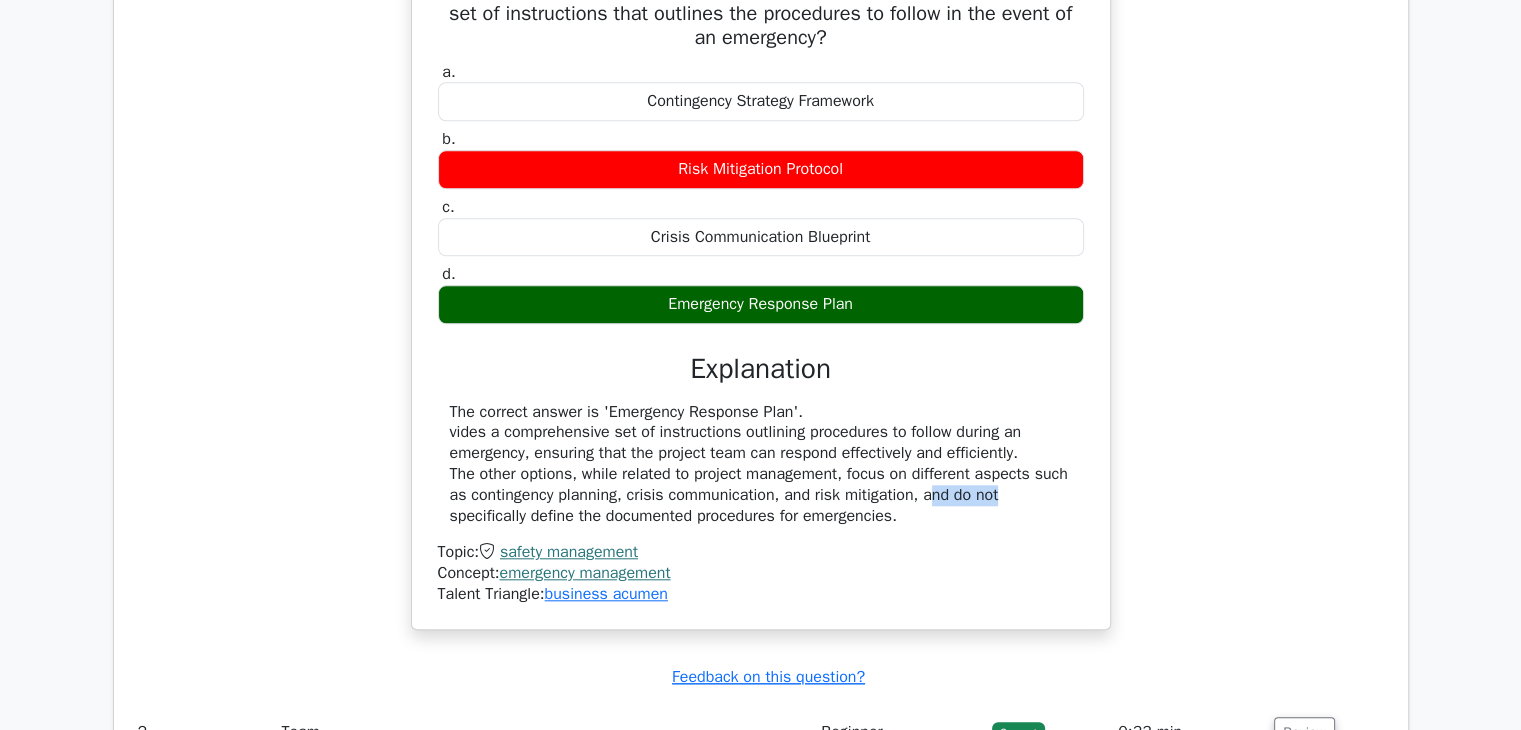 drag, startPoint x: 943, startPoint y: 512, endPoint x: 1003, endPoint y: 515, distance: 60.074955 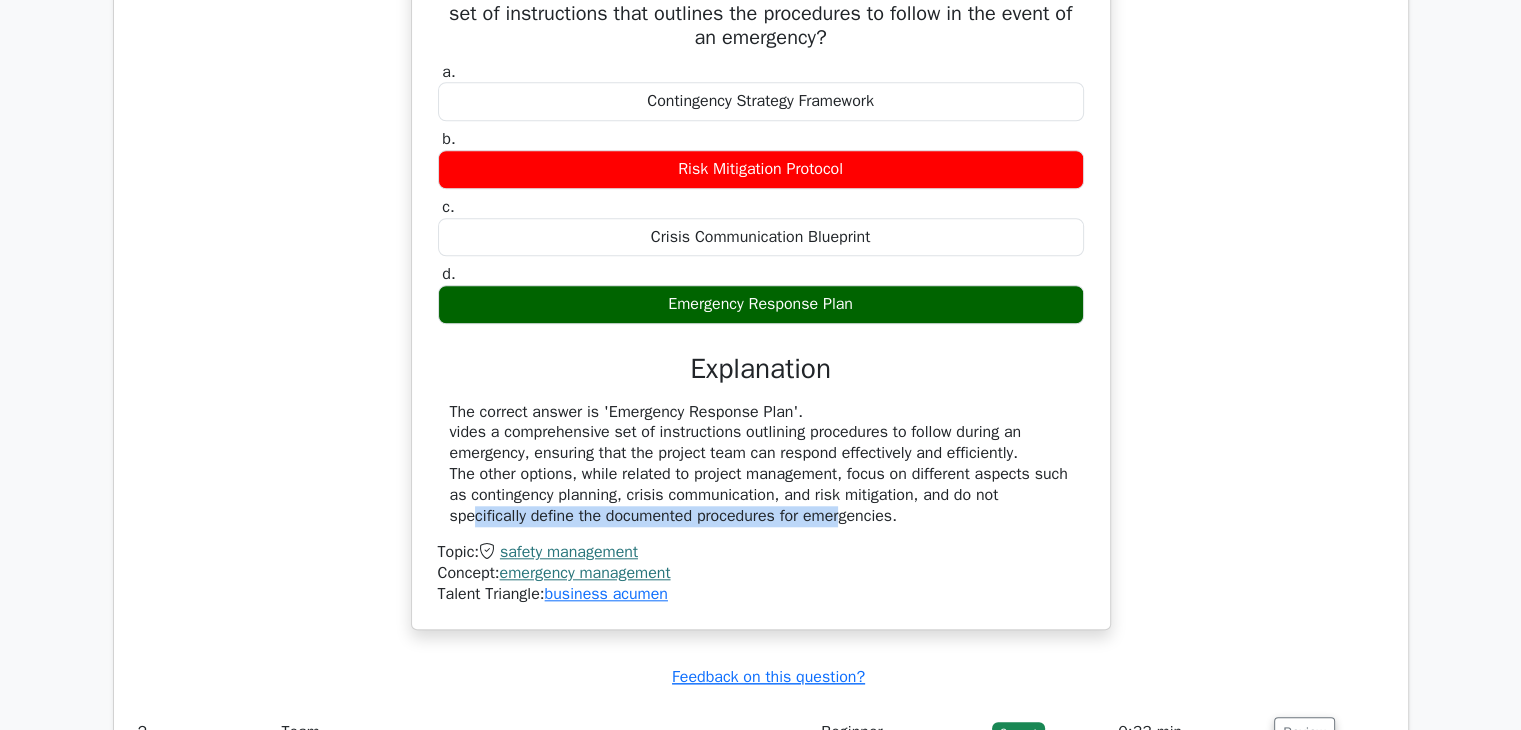 drag, startPoint x: 469, startPoint y: 536, endPoint x: 841, endPoint y: 538, distance: 372.00537 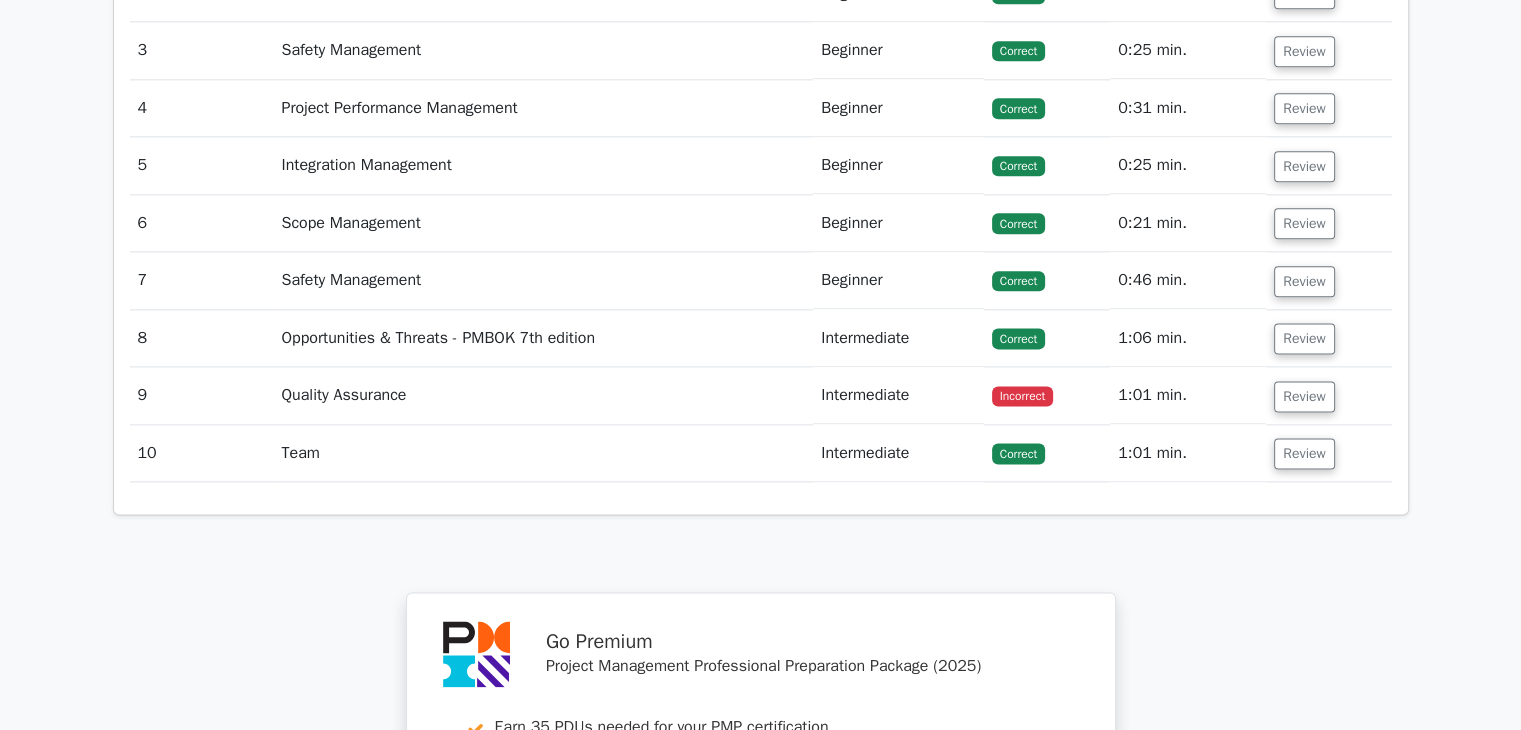 scroll, scrollTop: 2600, scrollLeft: 0, axis: vertical 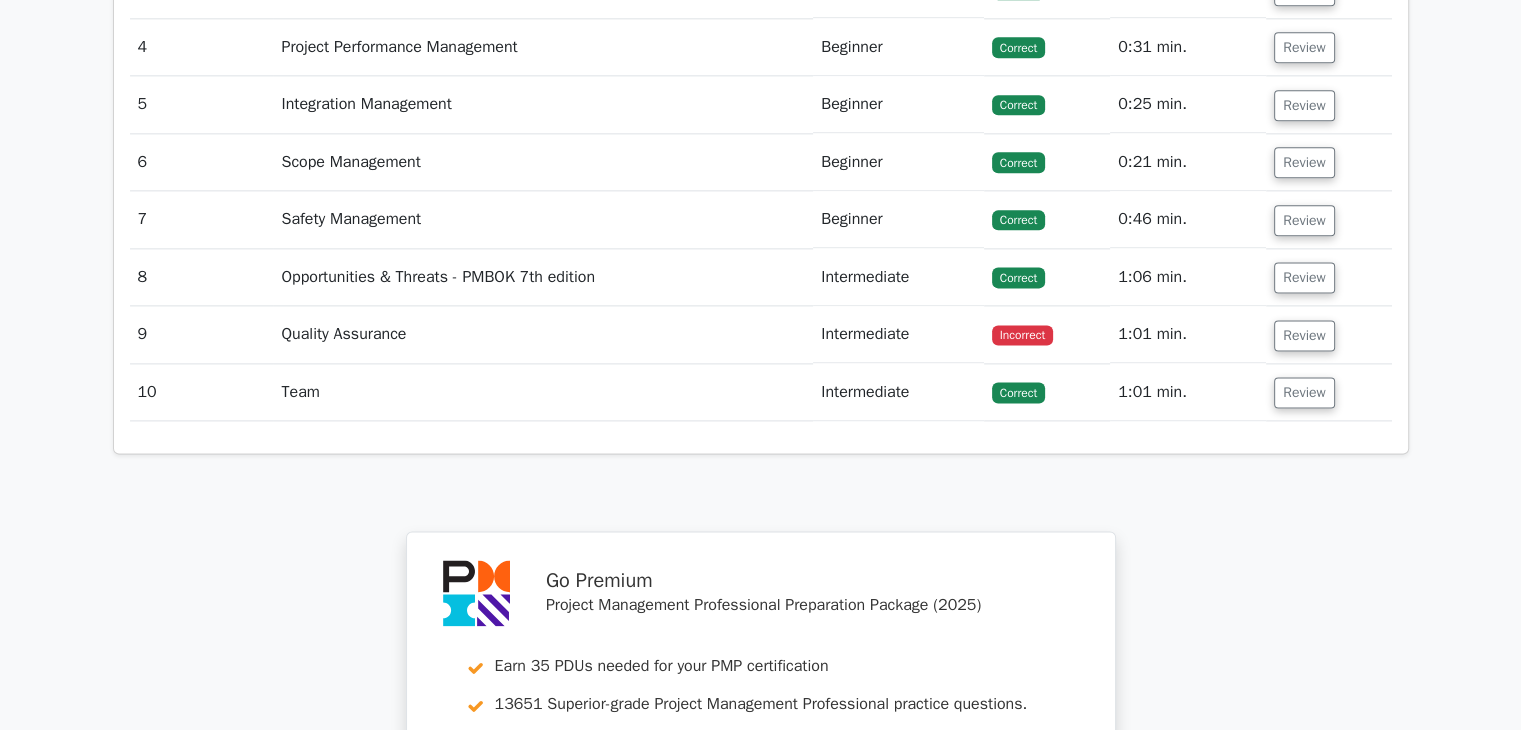 click on "Quality Assurance" at bounding box center [543, 334] 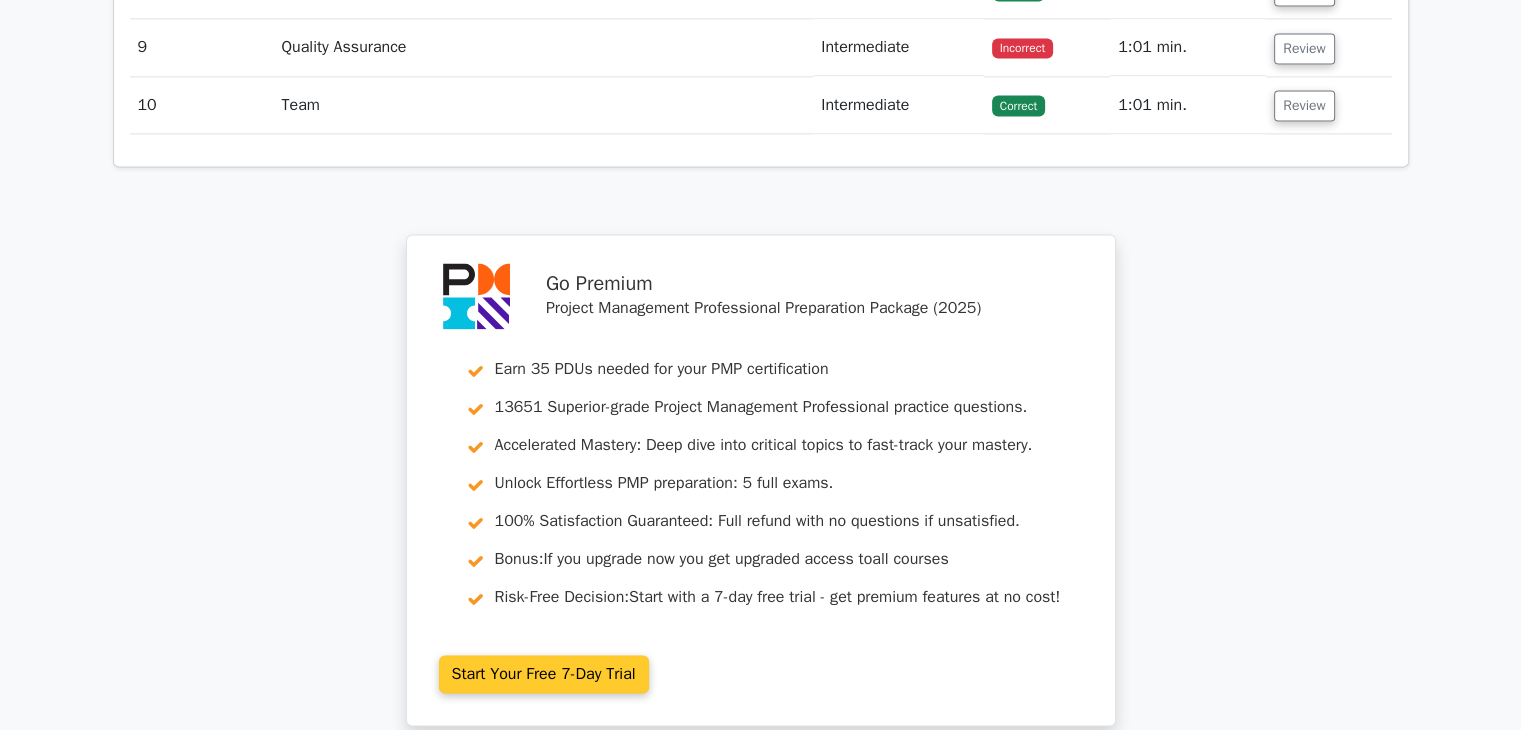 scroll, scrollTop: 2900, scrollLeft: 0, axis: vertical 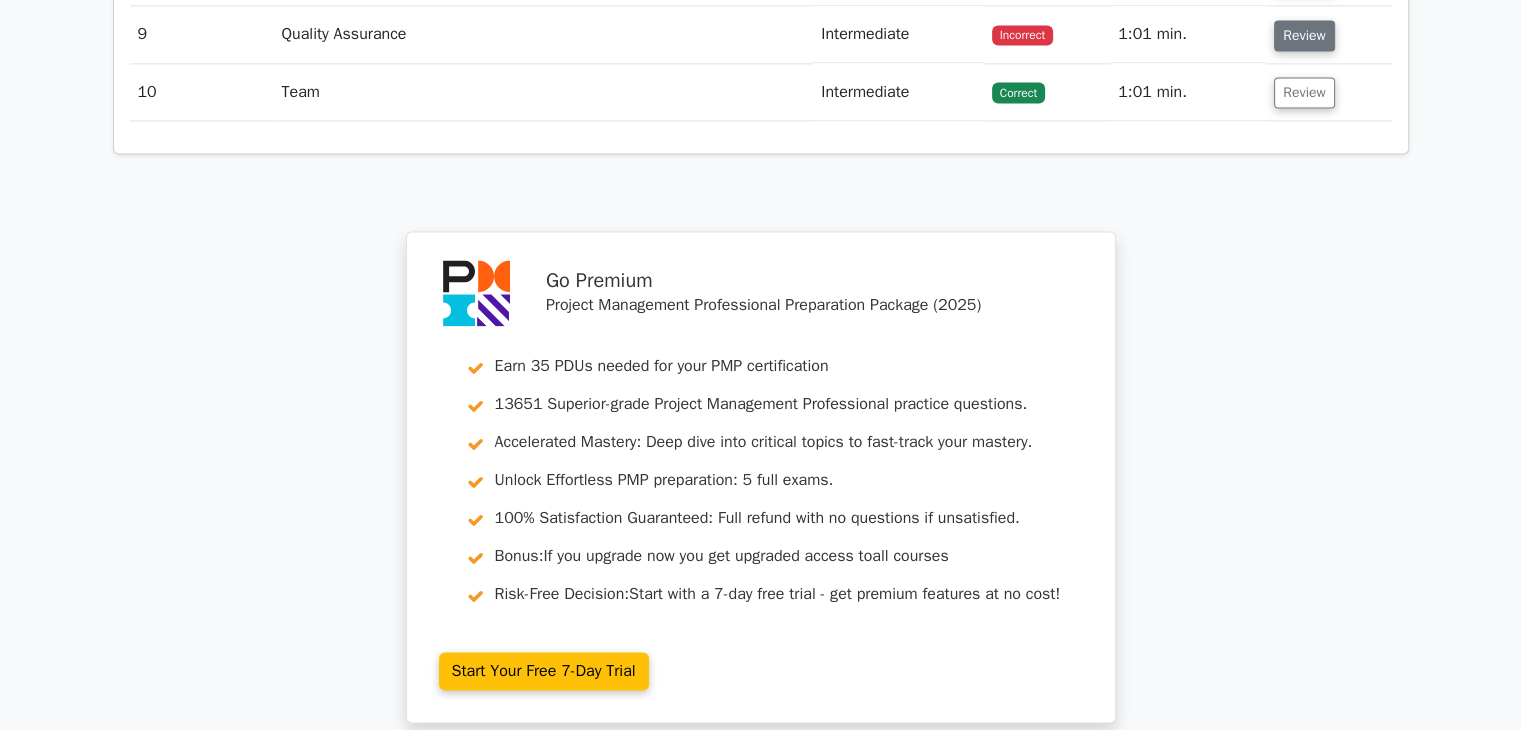 click on "Review" at bounding box center [1304, 35] 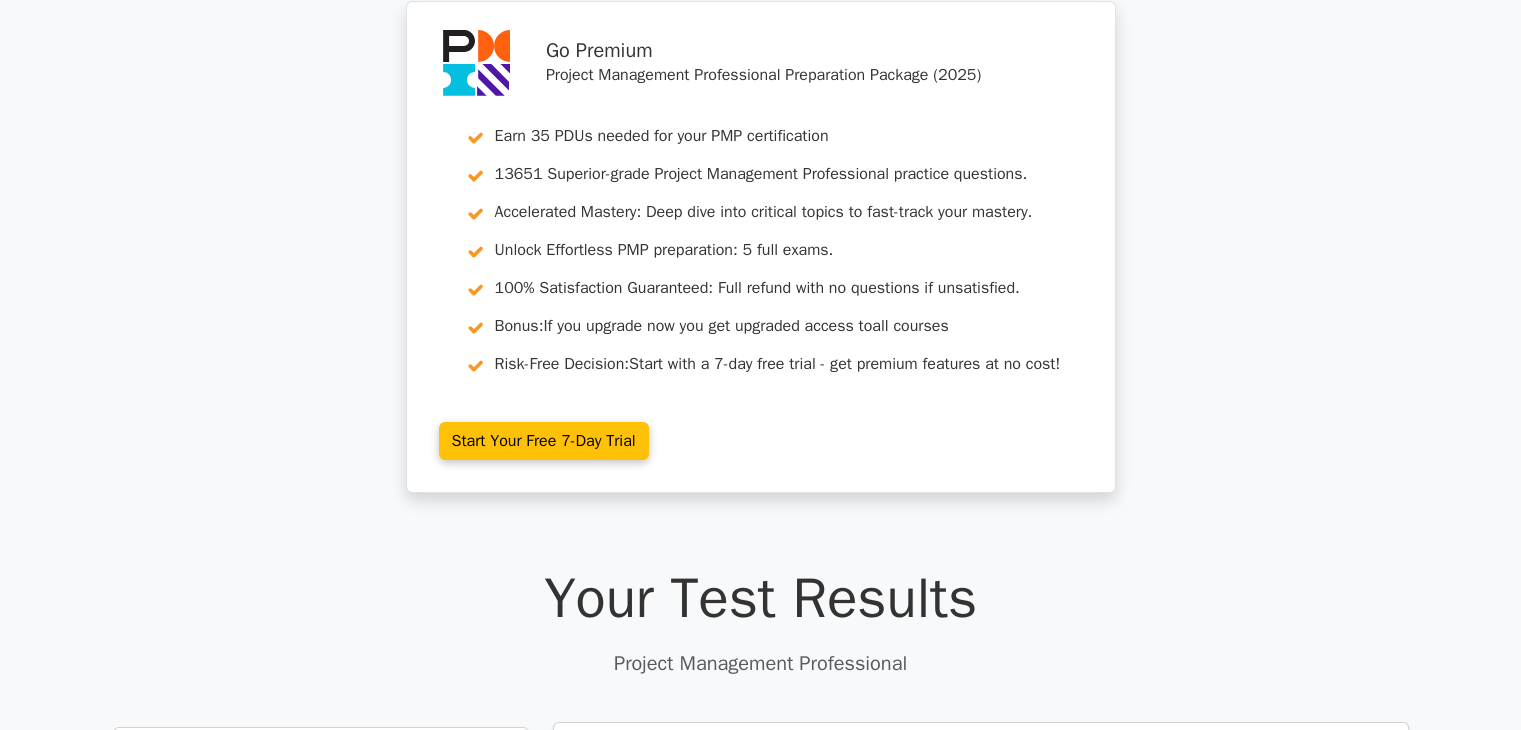 scroll, scrollTop: 0, scrollLeft: 0, axis: both 